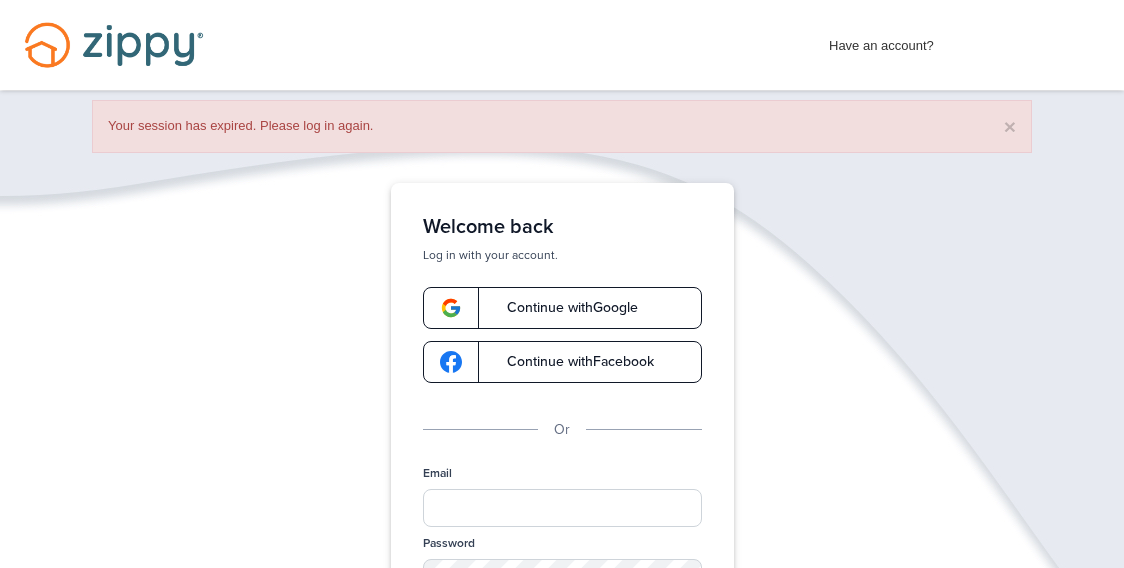 scroll, scrollTop: 0, scrollLeft: 0, axis: both 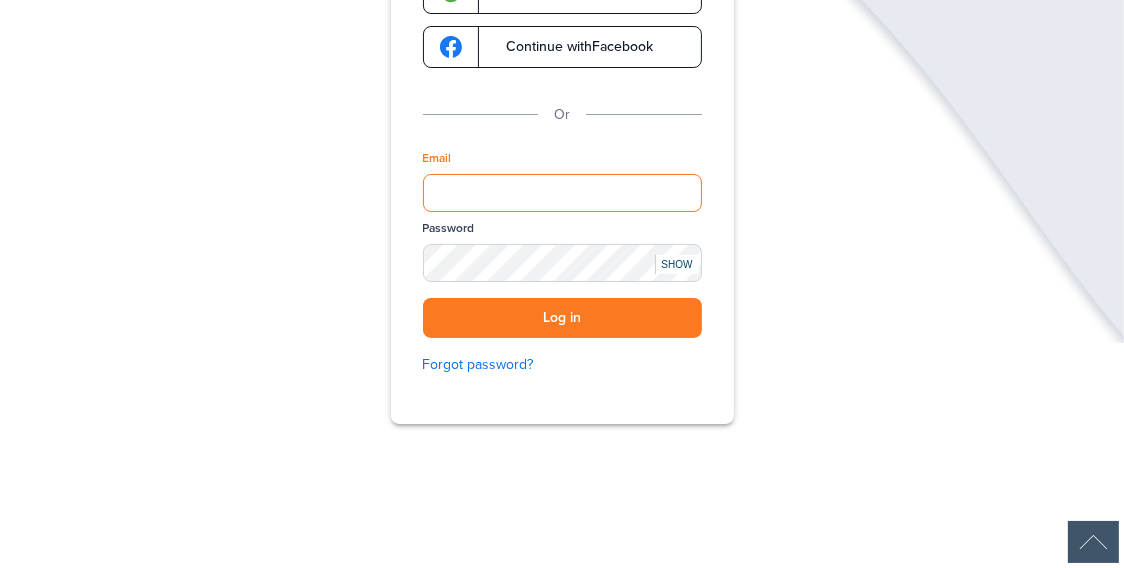 click on "Email" at bounding box center (562, 193) 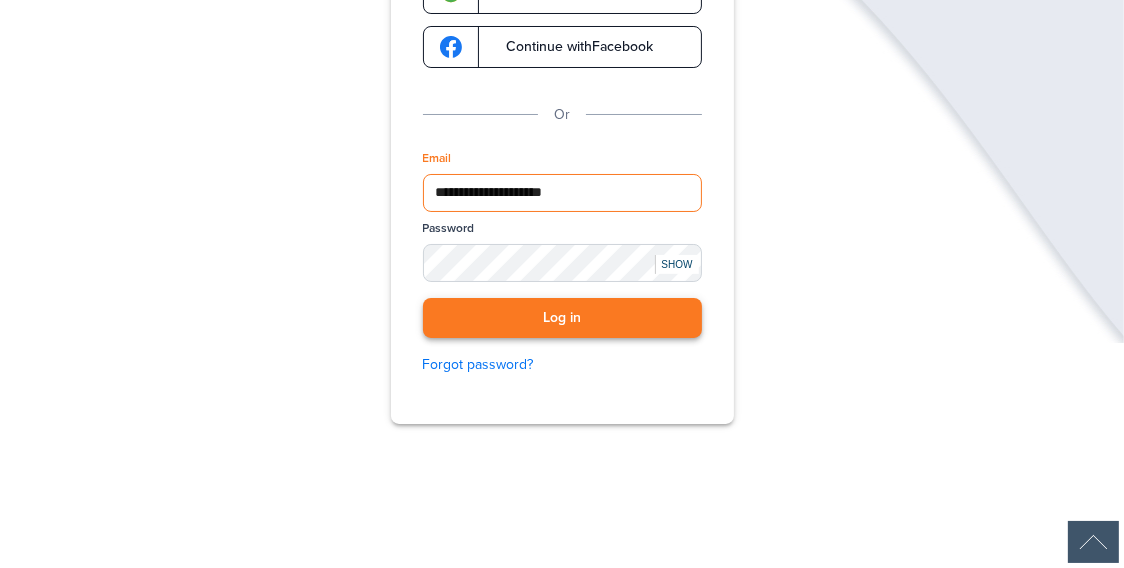 type on "**********" 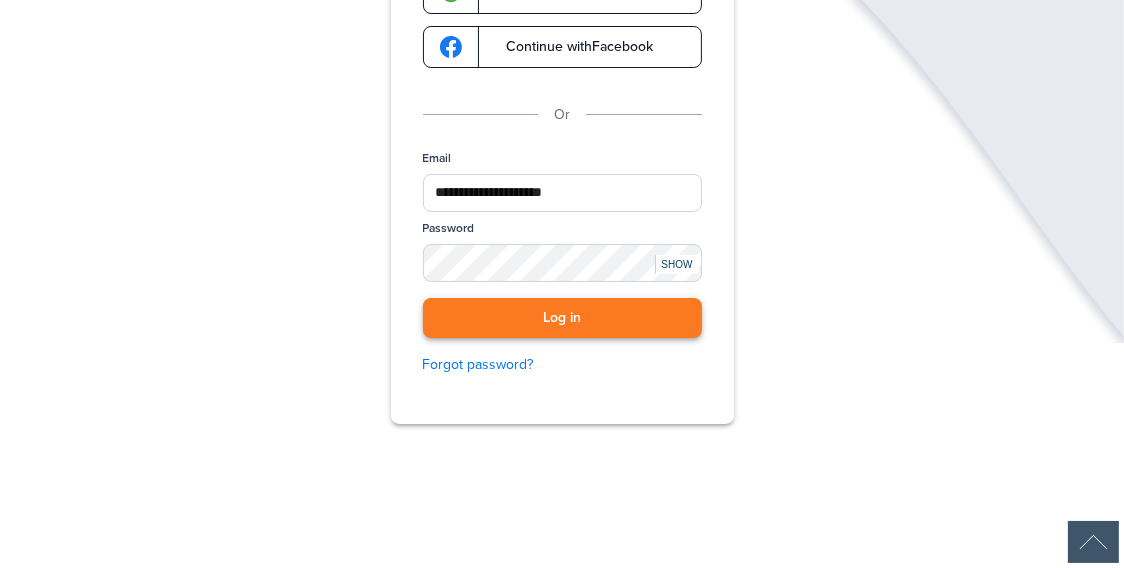 click on "Log in" at bounding box center [562, 318] 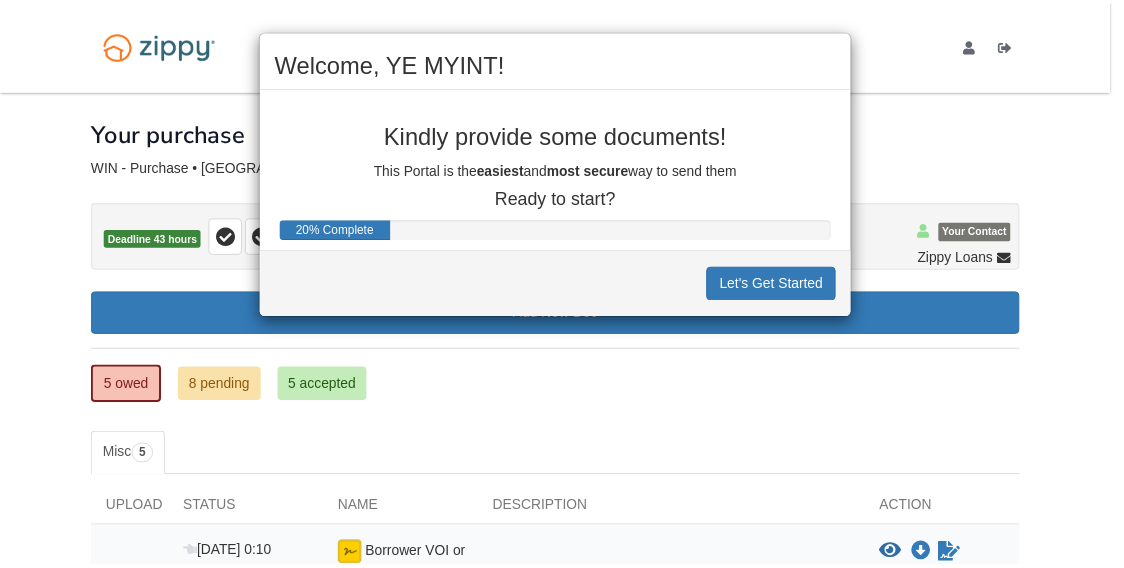 scroll, scrollTop: 0, scrollLeft: 0, axis: both 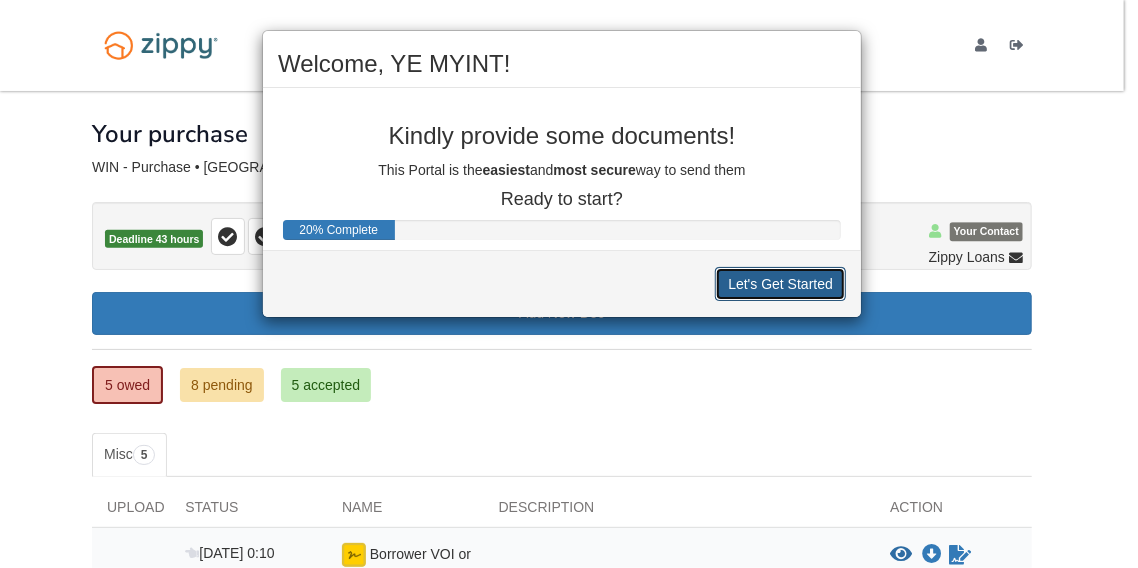 click on "Let's Get Started" at bounding box center (780, 284) 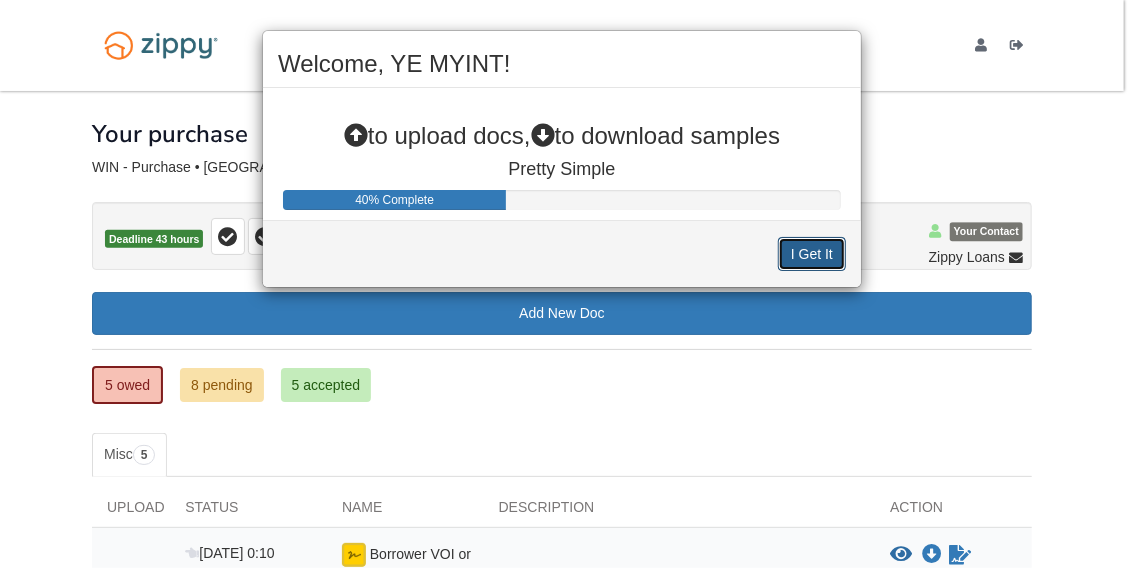 click on "I Get It" at bounding box center [812, 254] 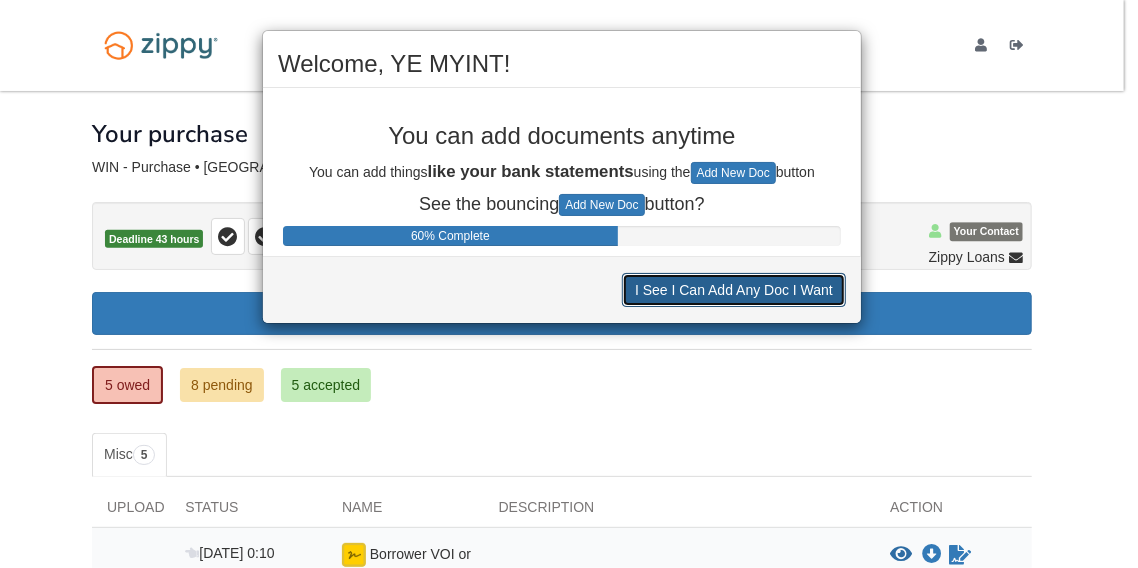 click on "I See I Can Add Any Doc I Want" at bounding box center [734, 290] 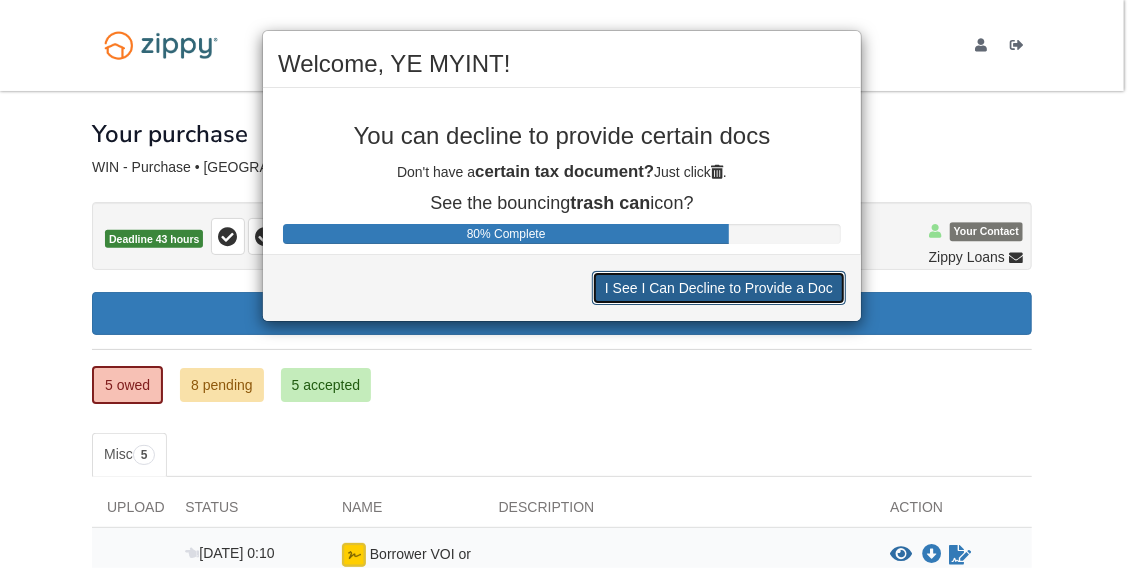 click on "I See I Can Decline to Provide a Doc" at bounding box center (719, 288) 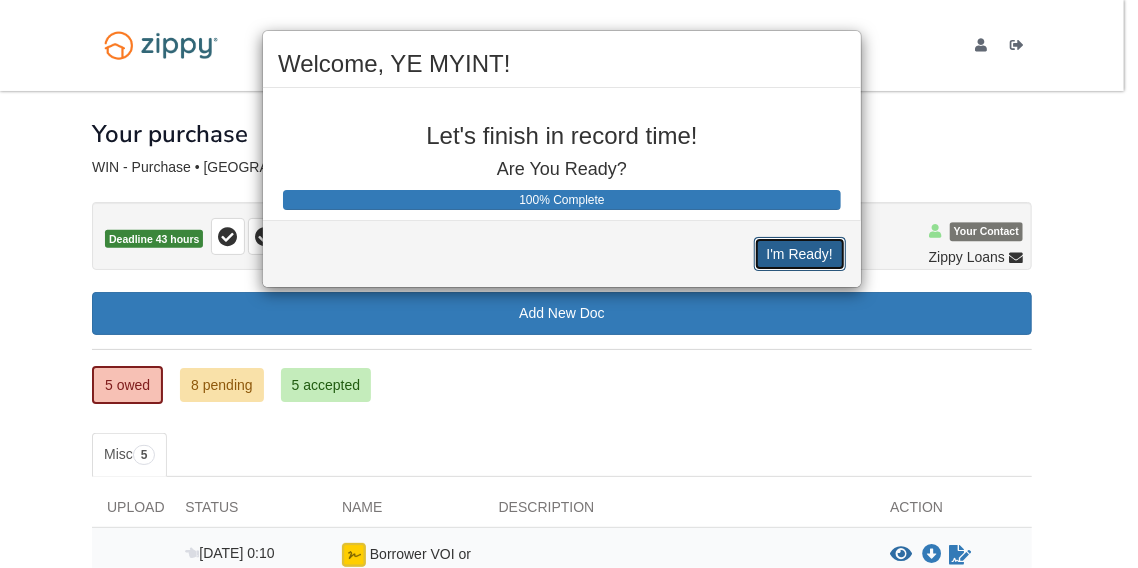 click on "I'm Ready!" at bounding box center [800, 254] 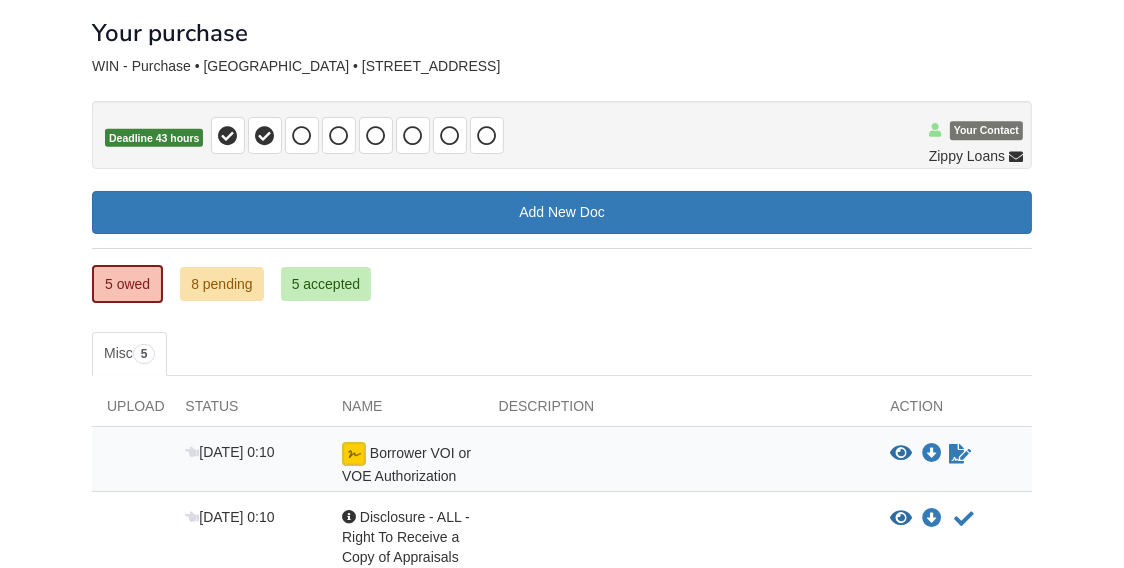 scroll, scrollTop: 105, scrollLeft: 0, axis: vertical 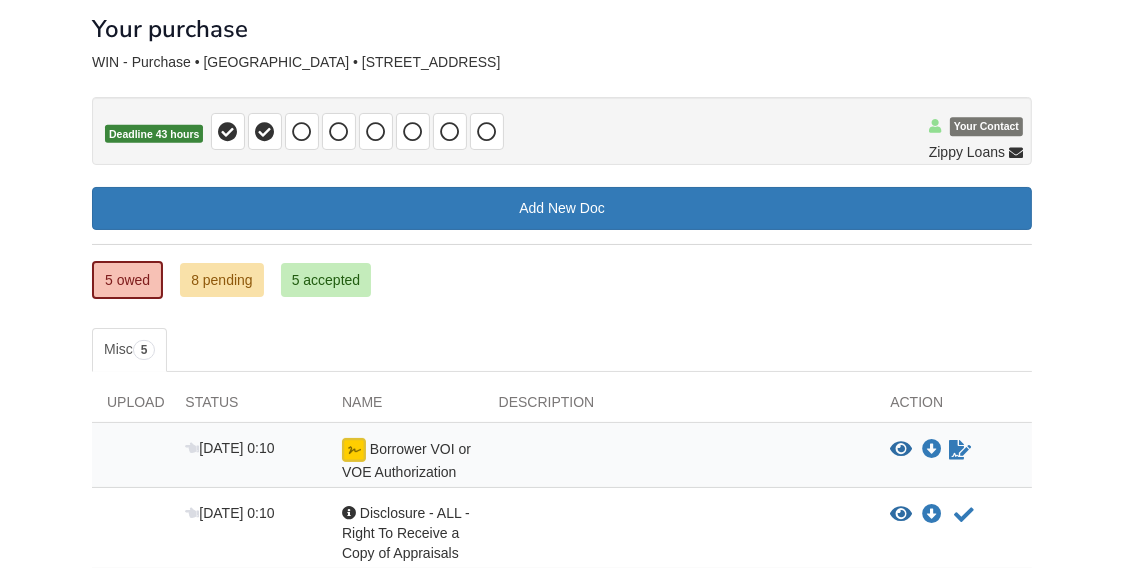 click at bounding box center (1016, 154) 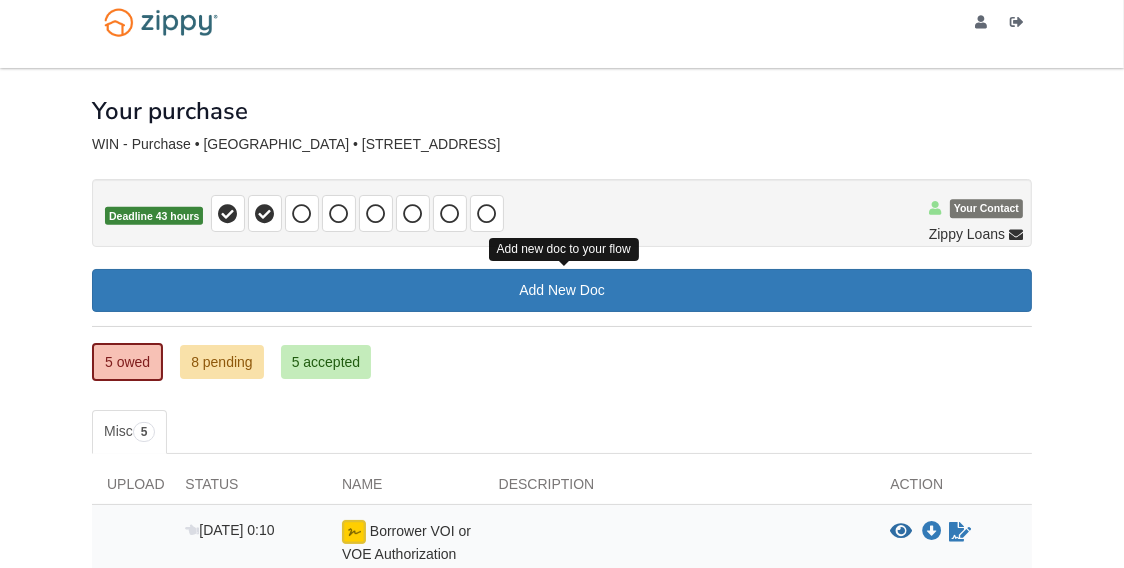 scroll, scrollTop: 0, scrollLeft: 0, axis: both 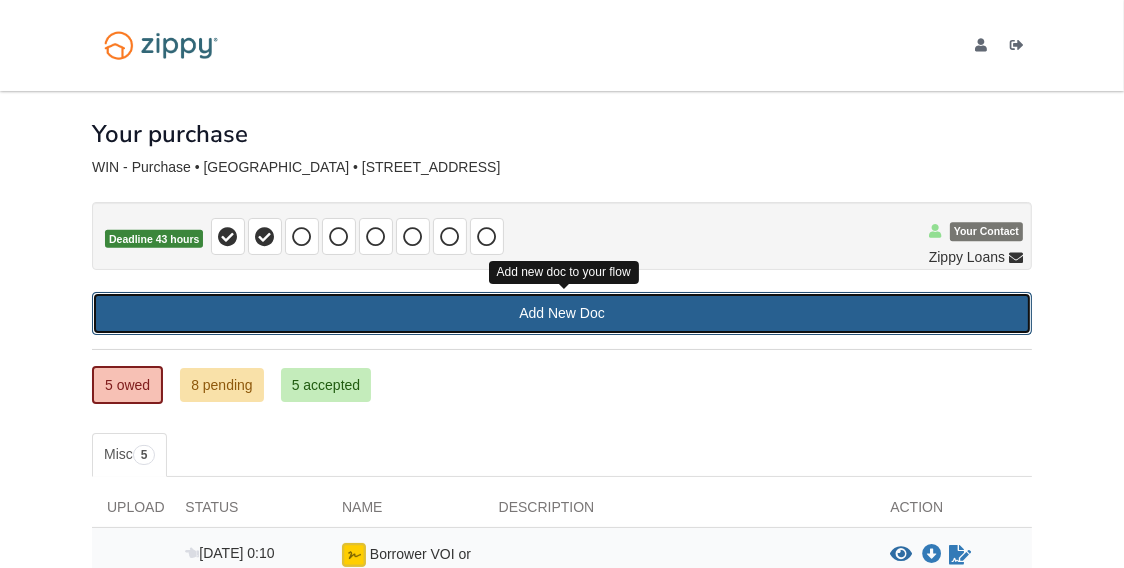 click on "Add New Doc" at bounding box center [562, 313] 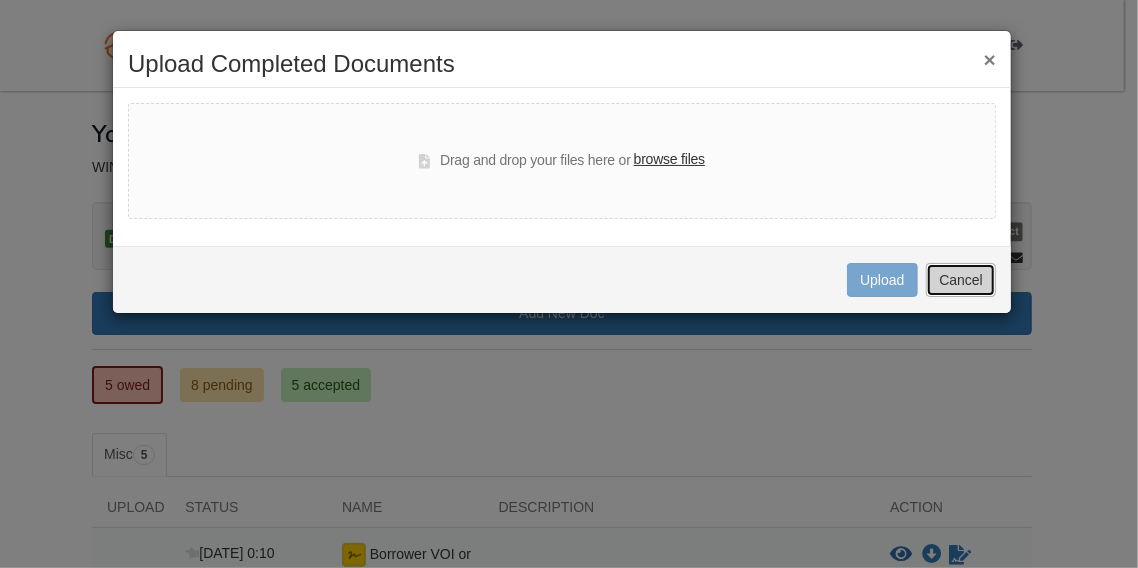 click on "Cancel" at bounding box center [961, 280] 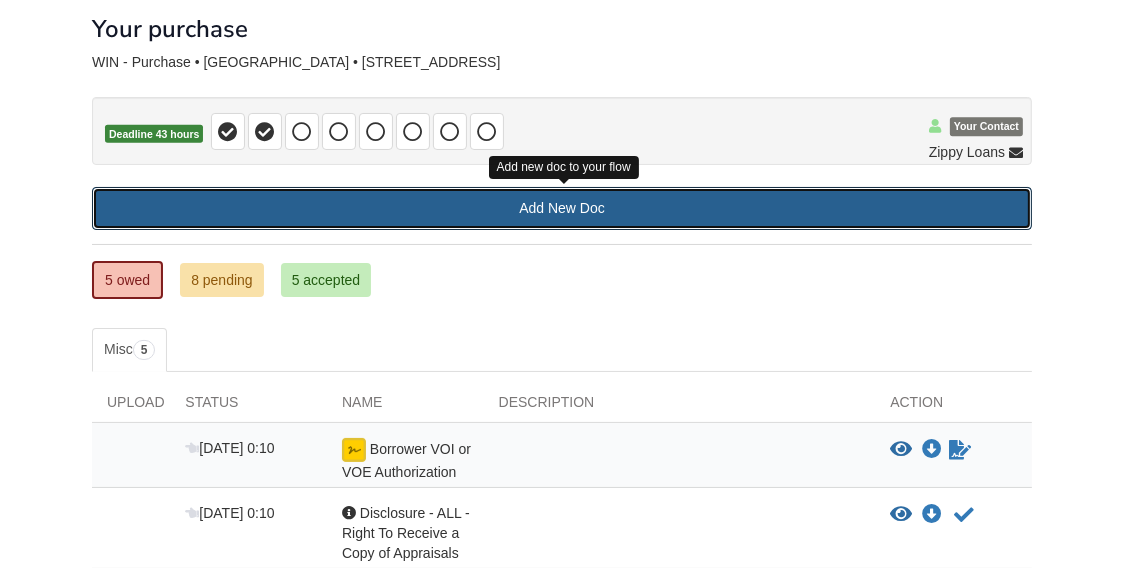 scroll, scrollTop: 210, scrollLeft: 0, axis: vertical 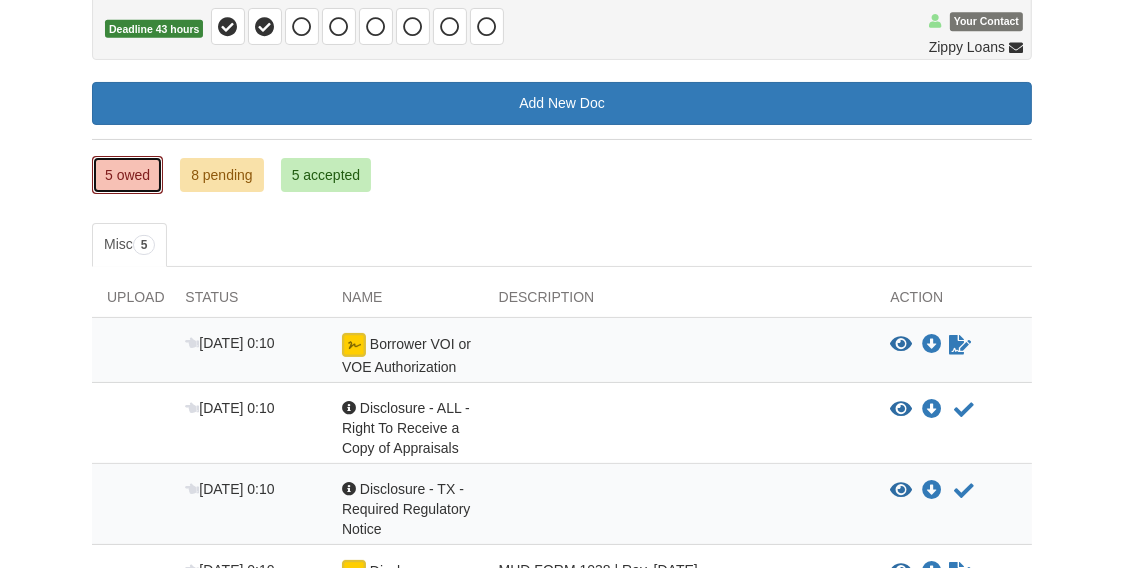 click on "5 owed" at bounding box center (127, 175) 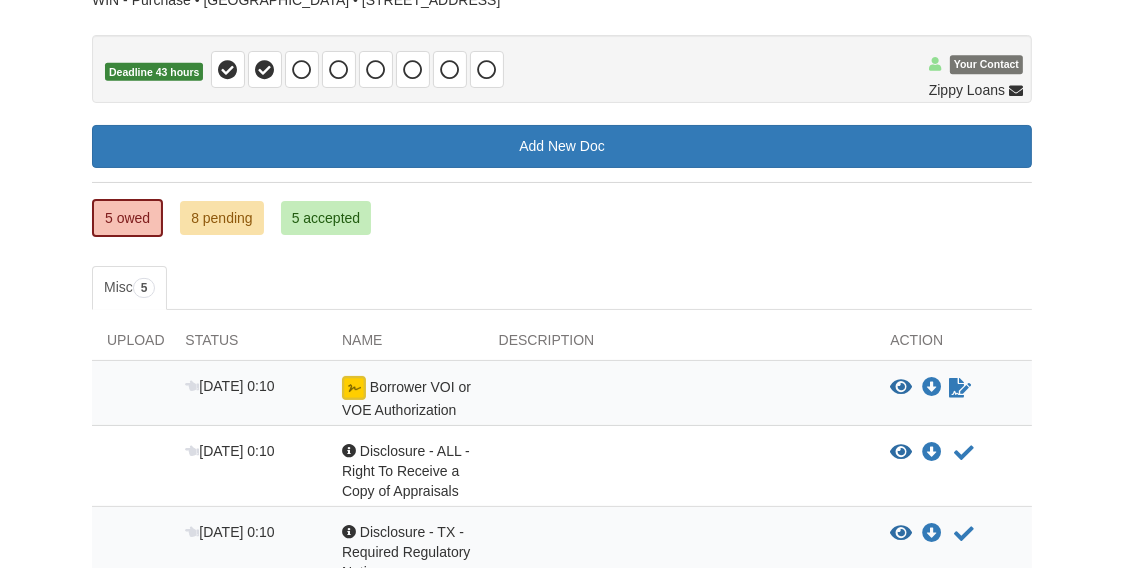 scroll, scrollTop: 210, scrollLeft: 0, axis: vertical 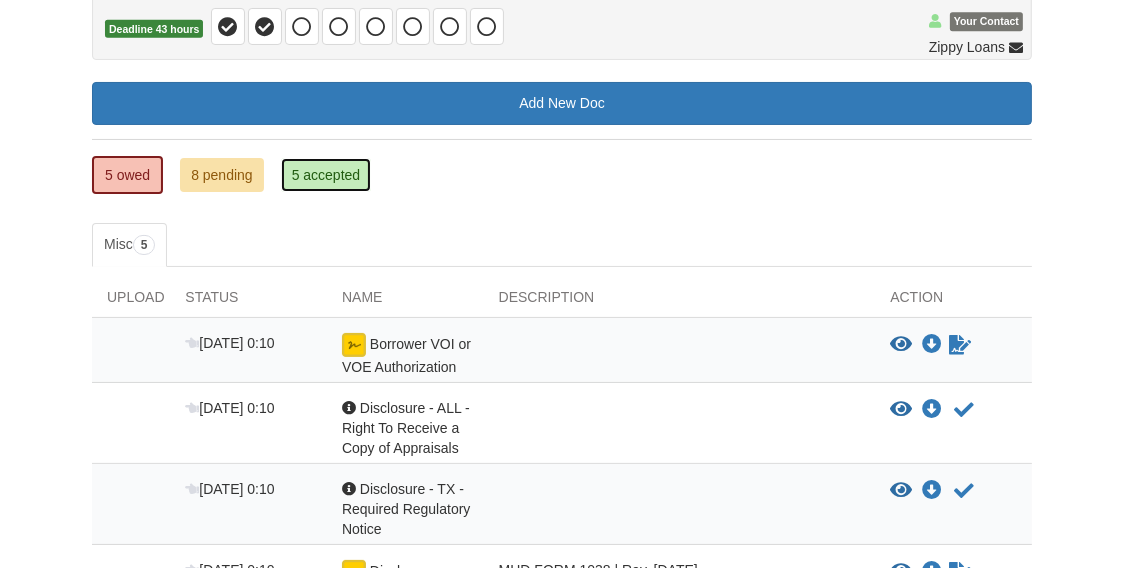 click on "5 accepted" at bounding box center (326, 175) 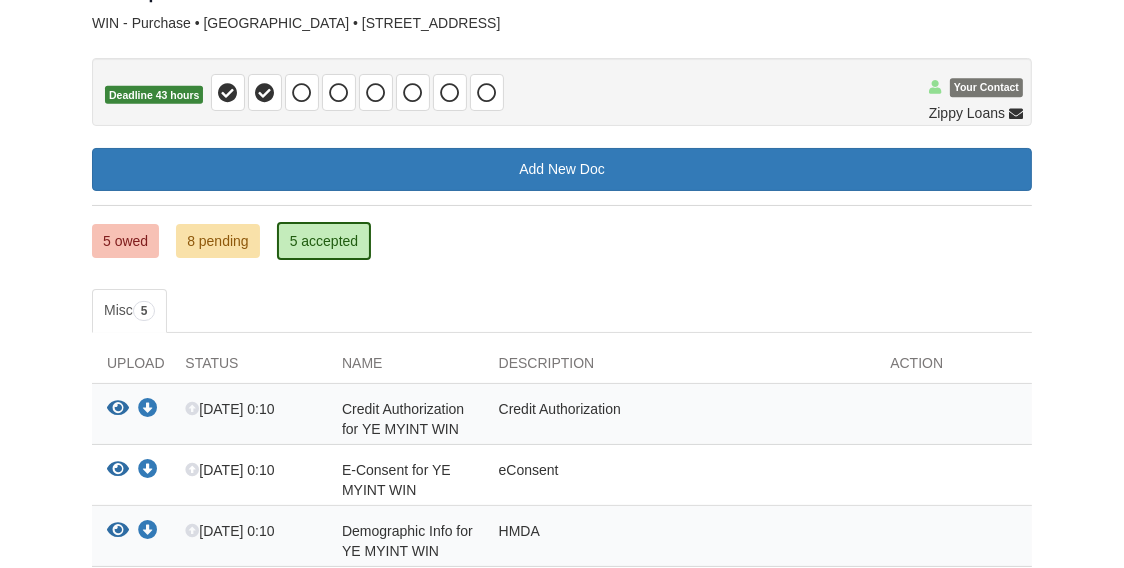 scroll, scrollTop: 210, scrollLeft: 0, axis: vertical 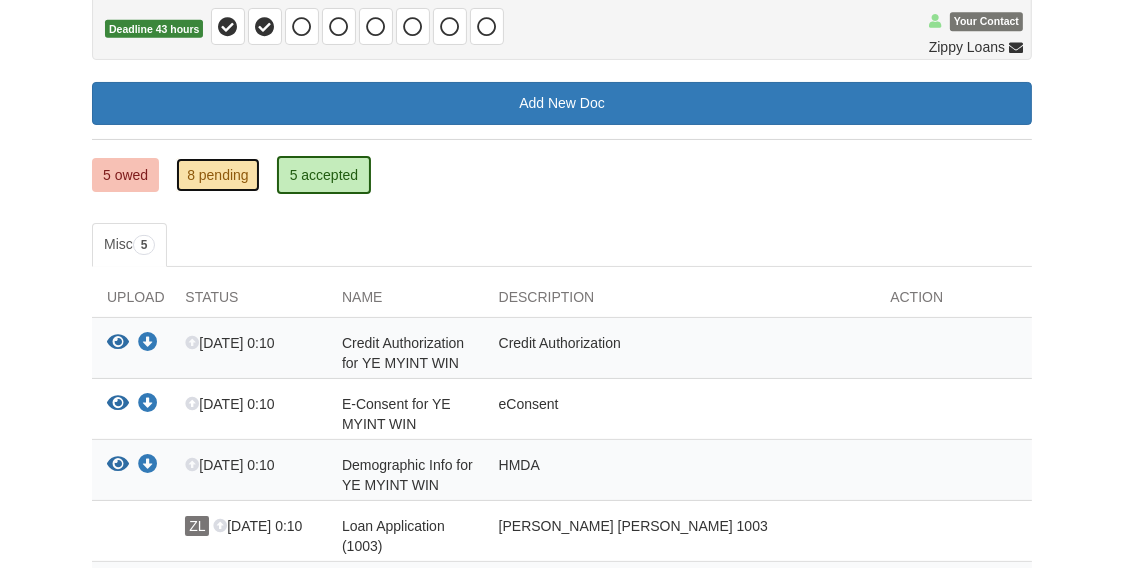 click on "8 pending" at bounding box center (218, 175) 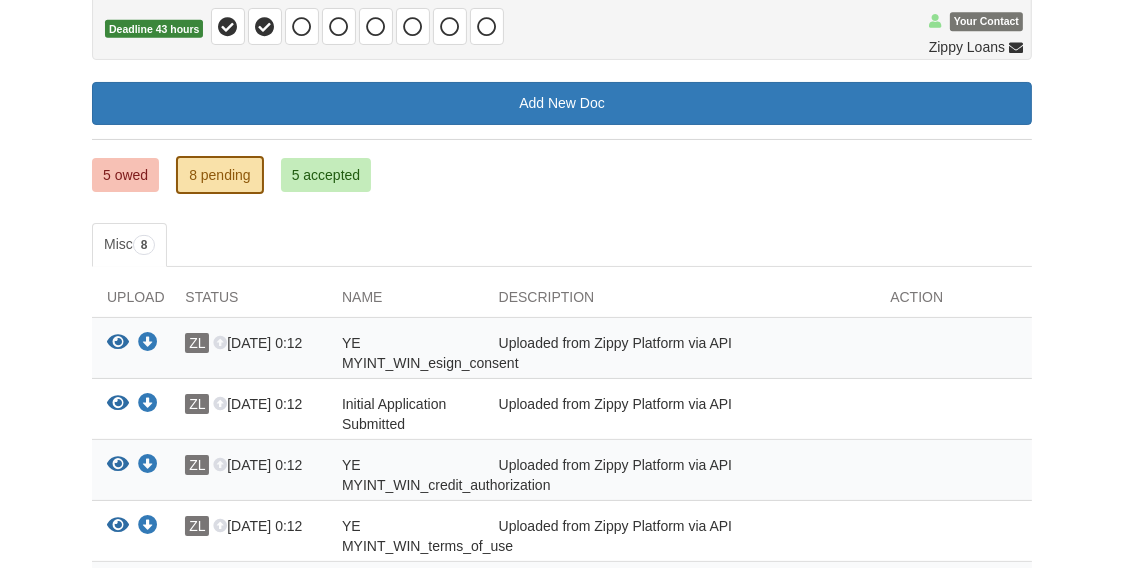 scroll, scrollTop: 105, scrollLeft: 0, axis: vertical 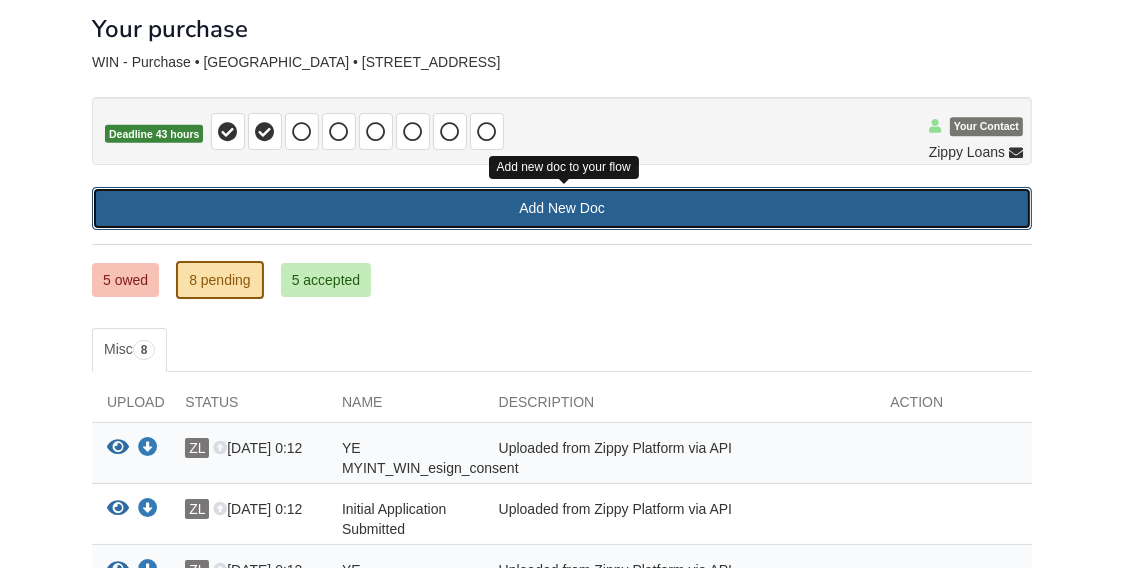 click on "Add New Doc" at bounding box center [562, 208] 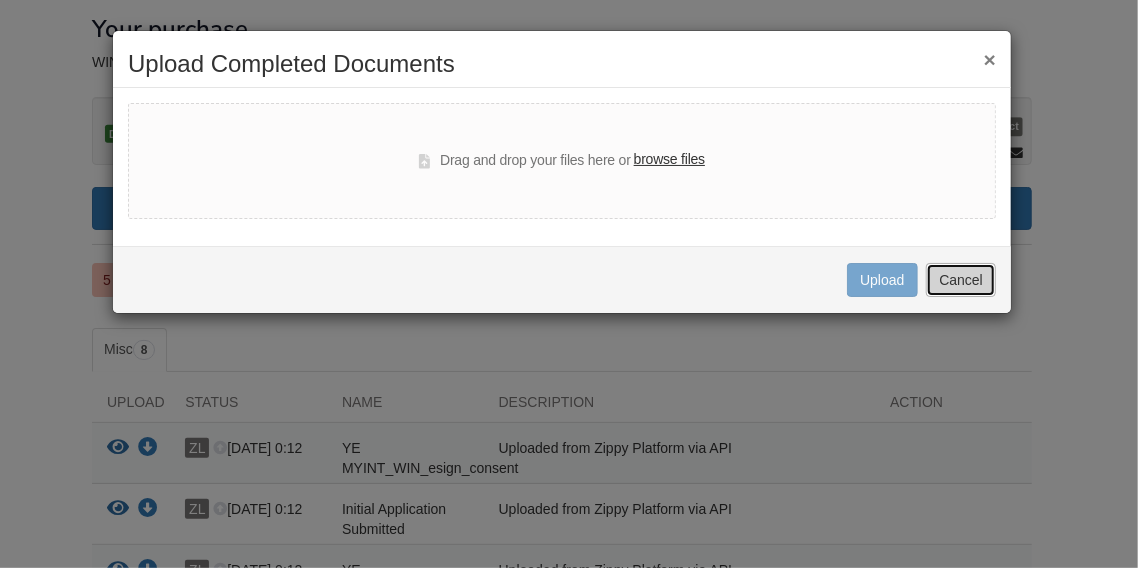 click on "Cancel" at bounding box center (961, 280) 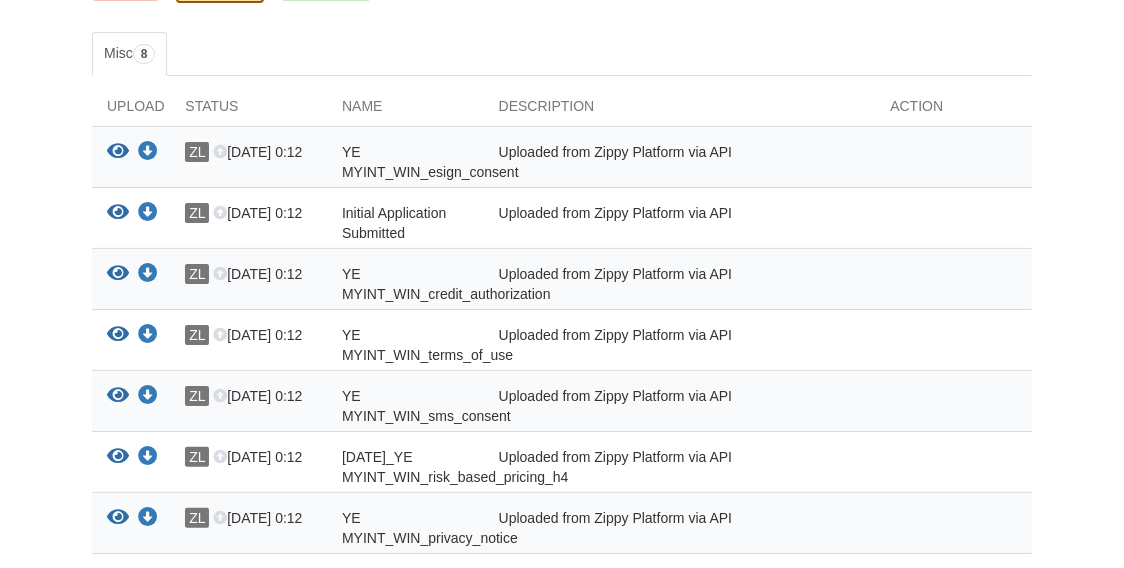 scroll, scrollTop: 352, scrollLeft: 0, axis: vertical 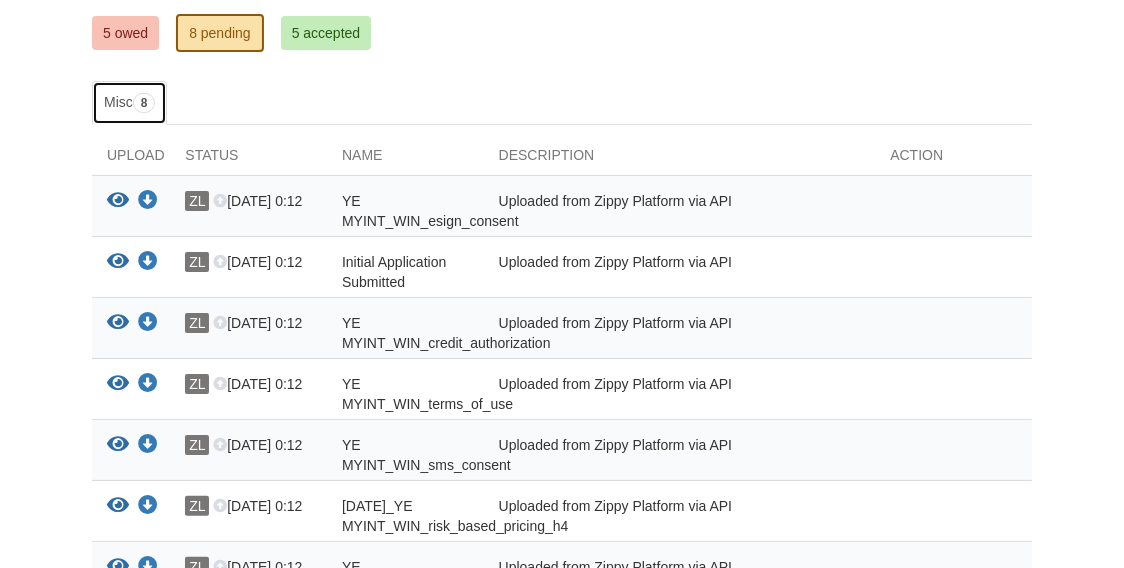 click on "8" at bounding box center (144, 103) 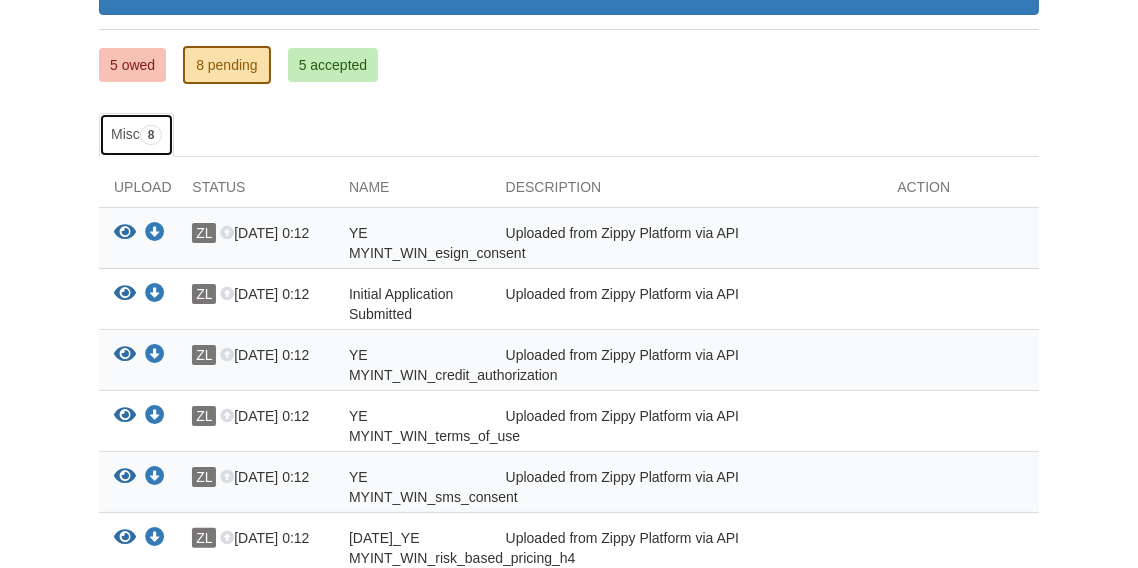scroll, scrollTop: 352, scrollLeft: 0, axis: vertical 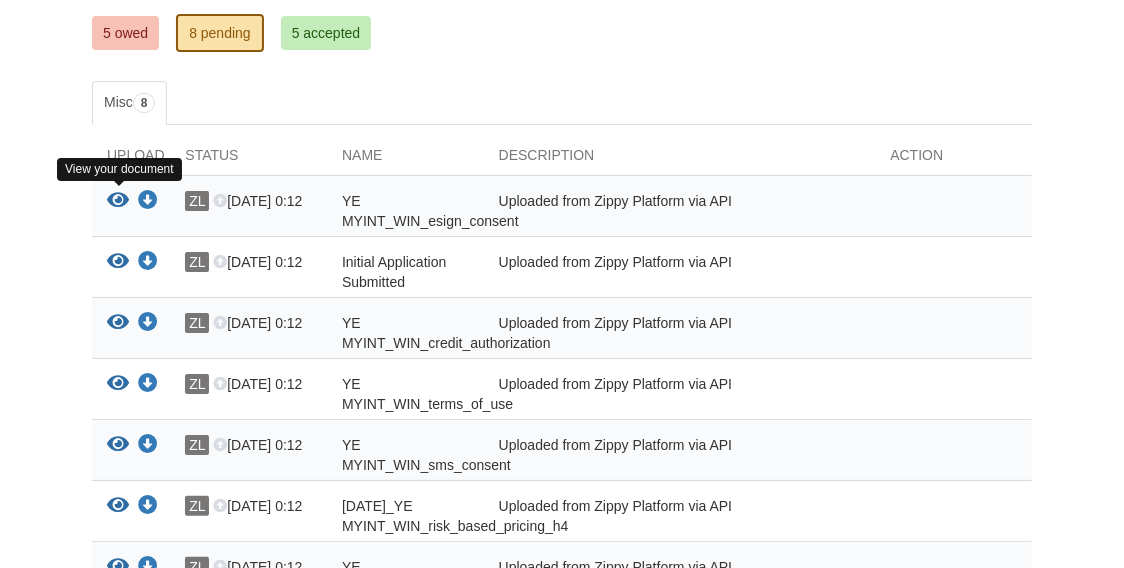 click at bounding box center [118, 201] 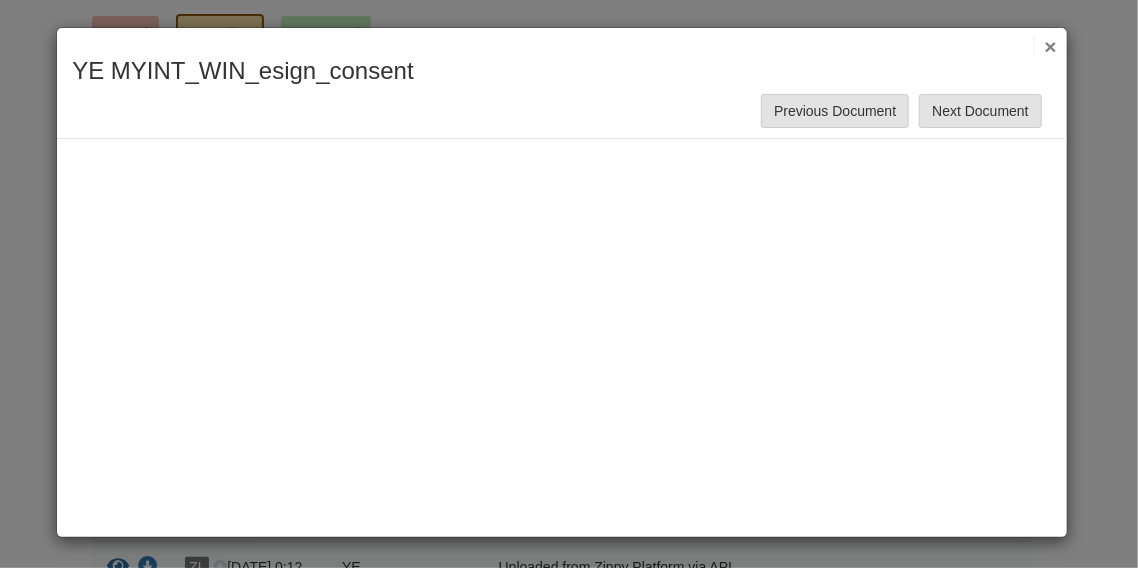 scroll, scrollTop: 3, scrollLeft: 0, axis: vertical 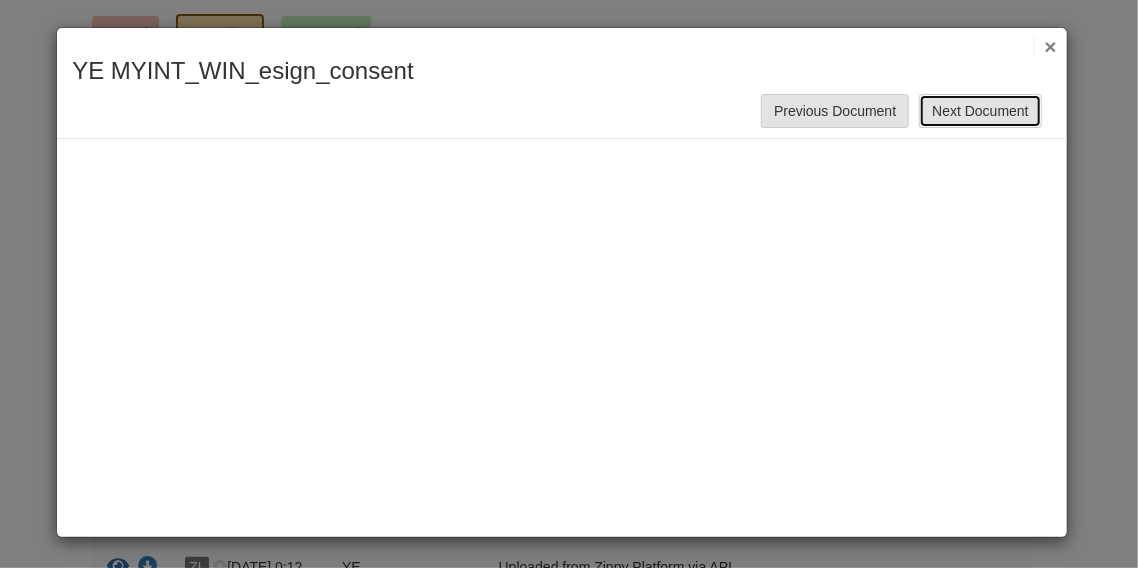 click on "Next Document" at bounding box center [980, 111] 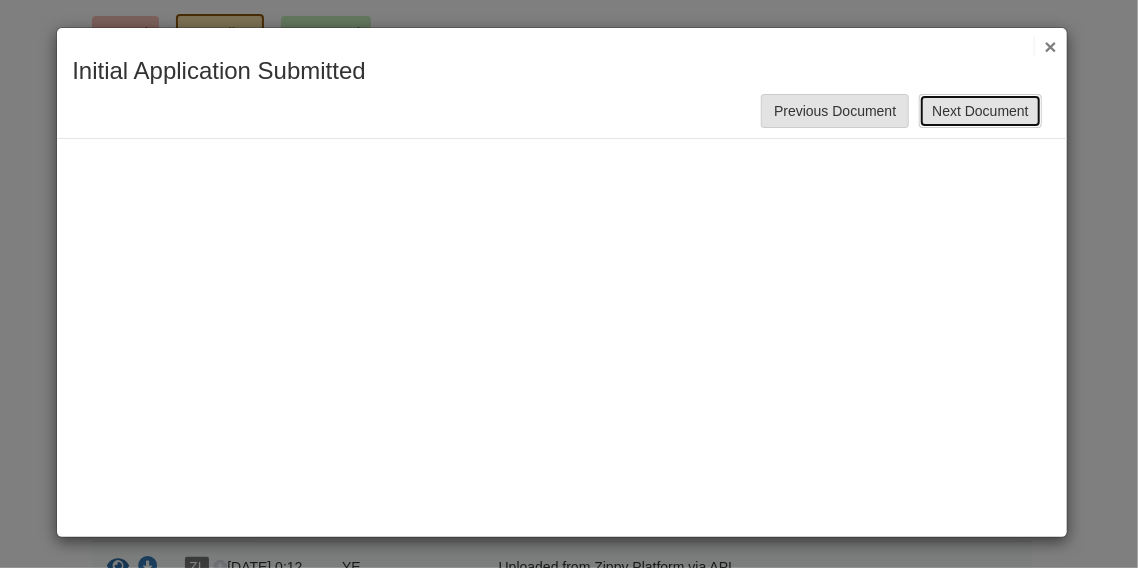 click on "Next Document" at bounding box center (980, 111) 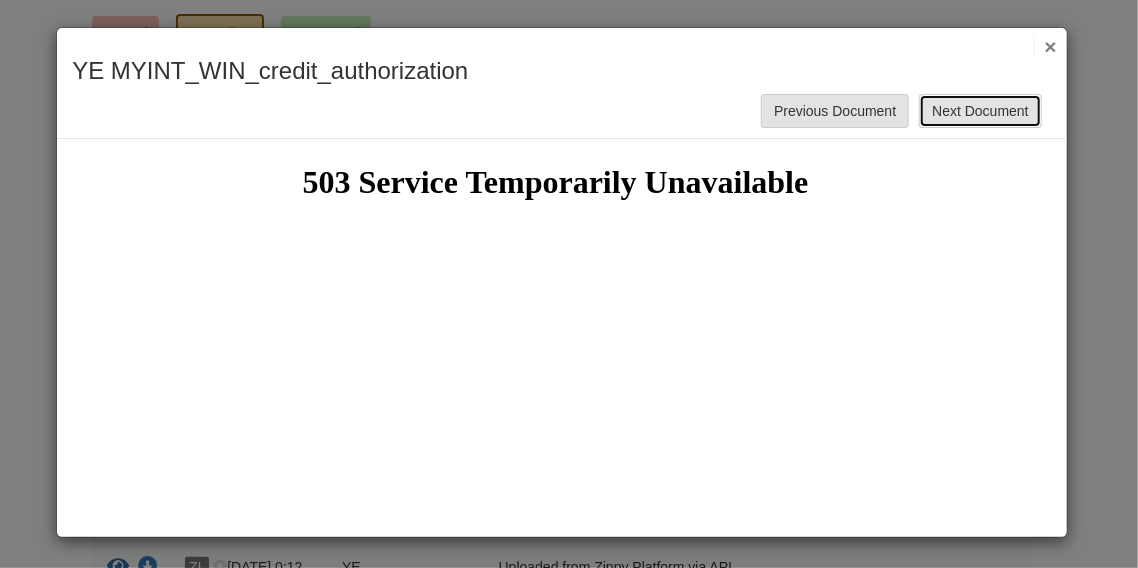 scroll, scrollTop: 0, scrollLeft: 0, axis: both 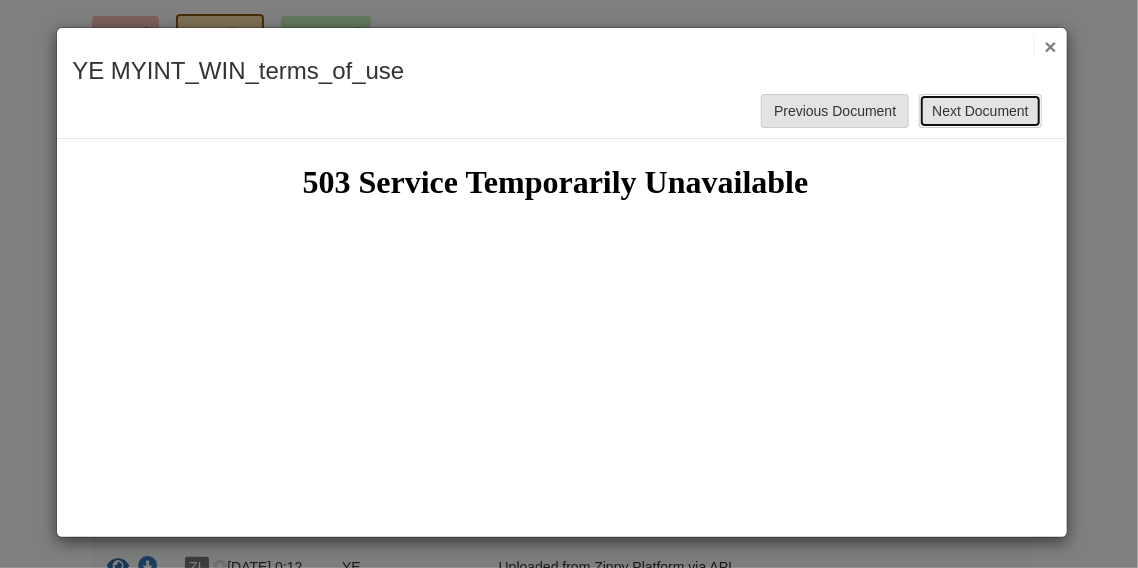 click on "Next Document" at bounding box center (980, 111) 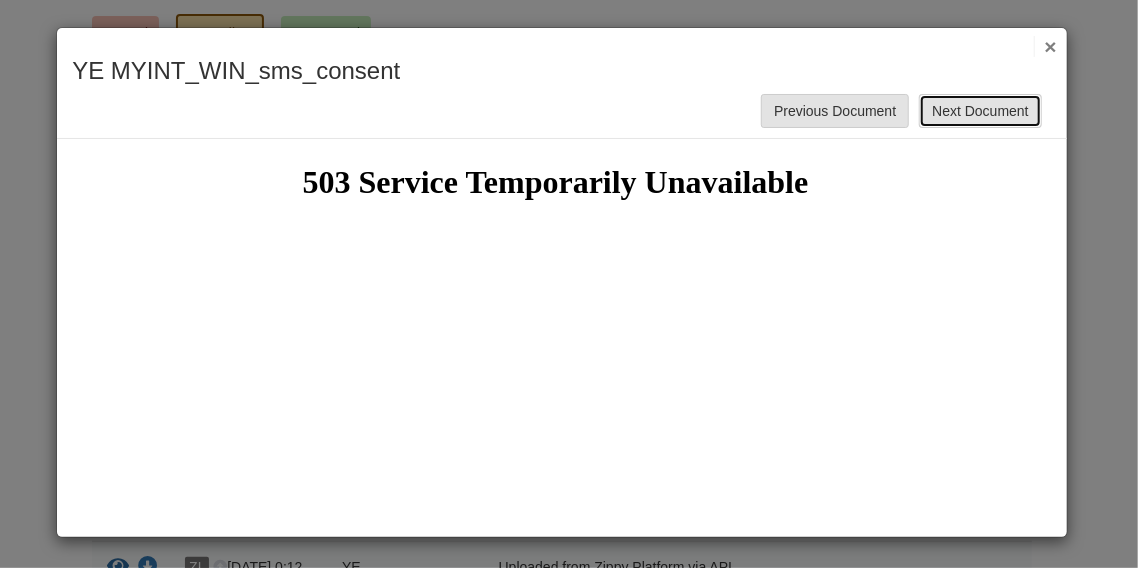 scroll, scrollTop: 0, scrollLeft: 0, axis: both 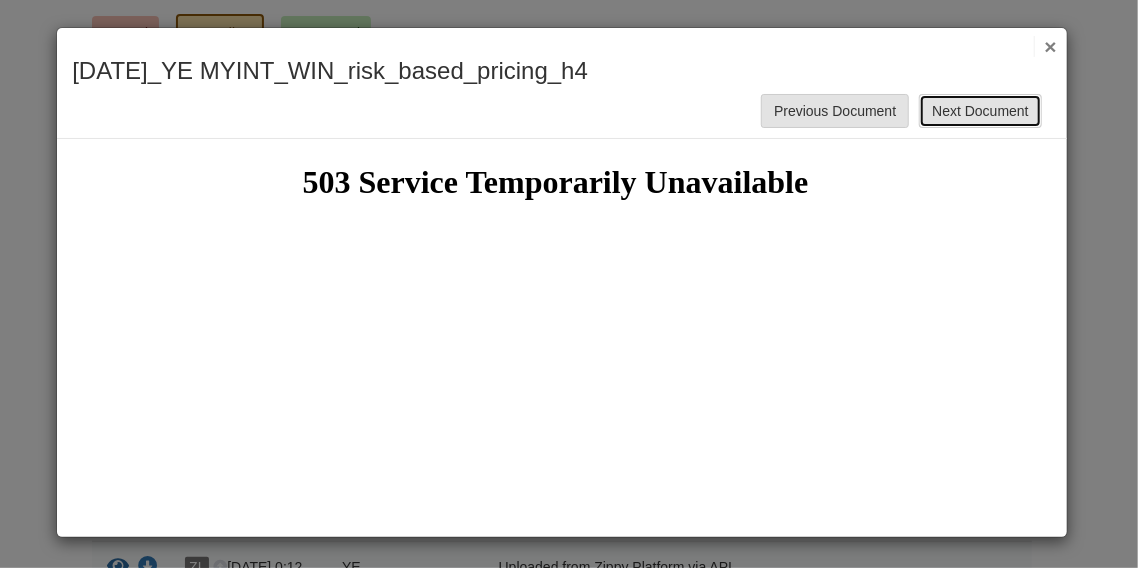 click on "Next Document" at bounding box center (980, 111) 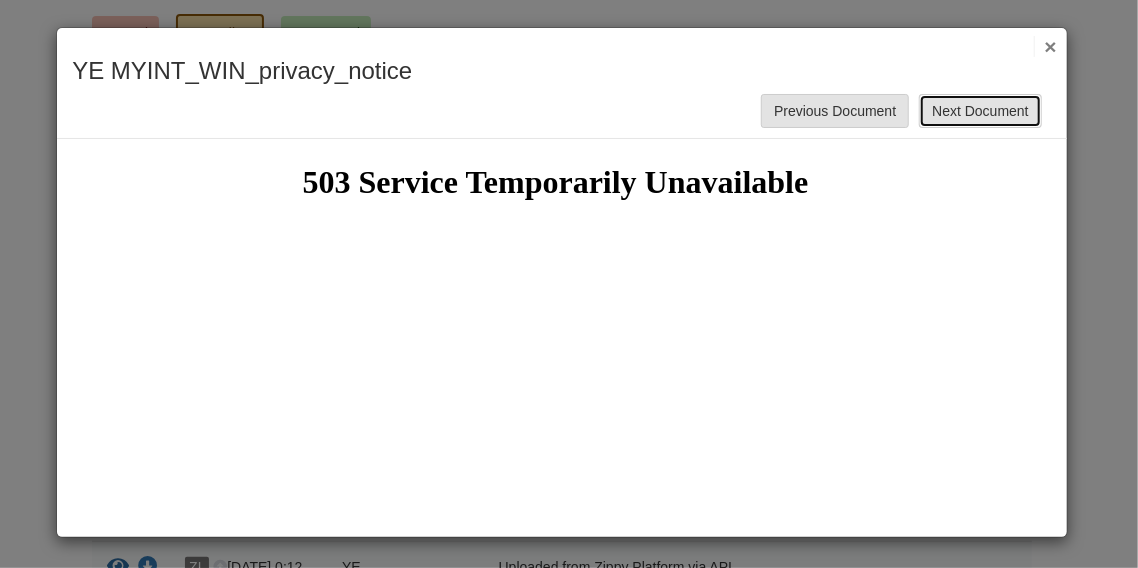 scroll, scrollTop: 0, scrollLeft: 0, axis: both 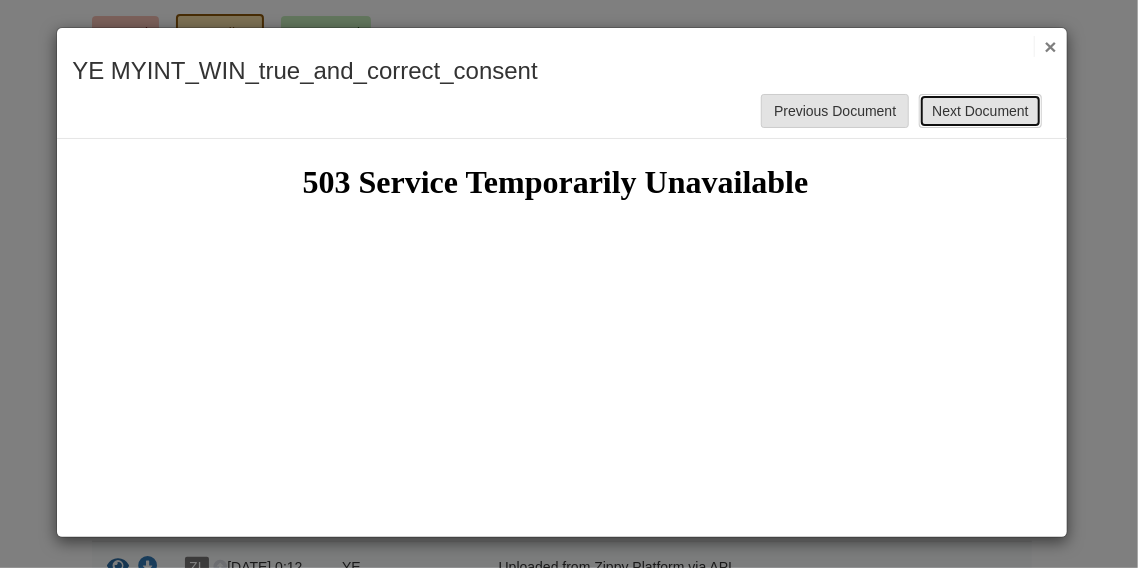 click on "Next Document" at bounding box center [980, 111] 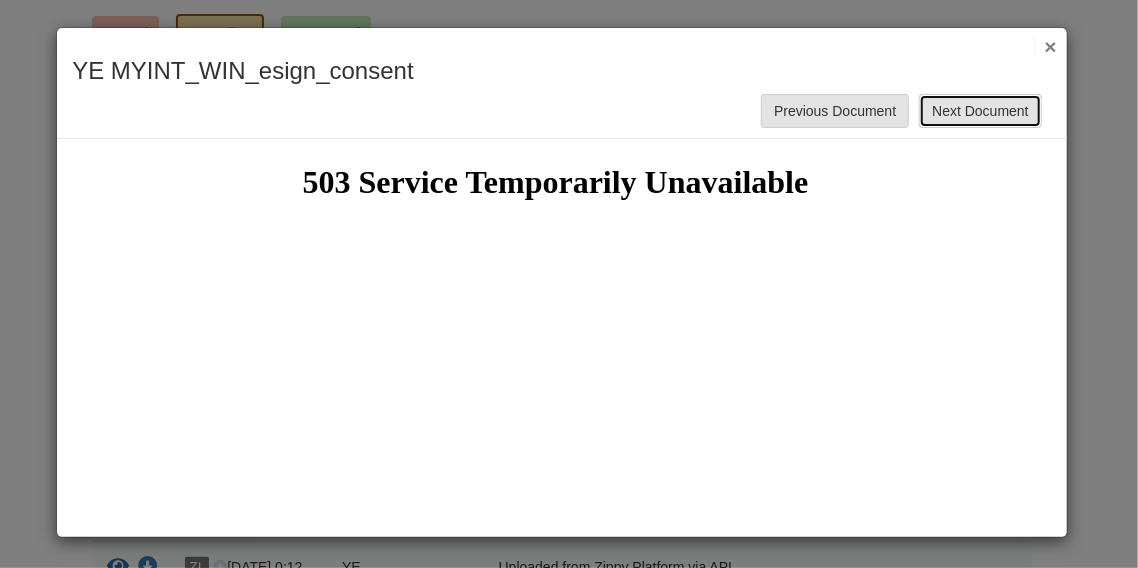 scroll, scrollTop: 0, scrollLeft: 0, axis: both 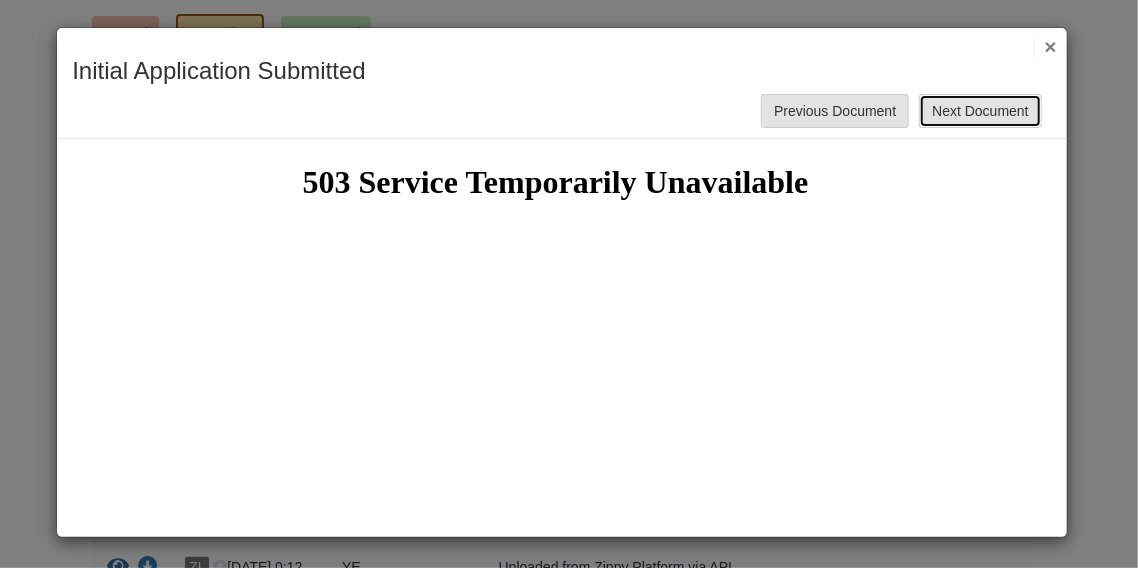 click on "Next Document" at bounding box center [980, 111] 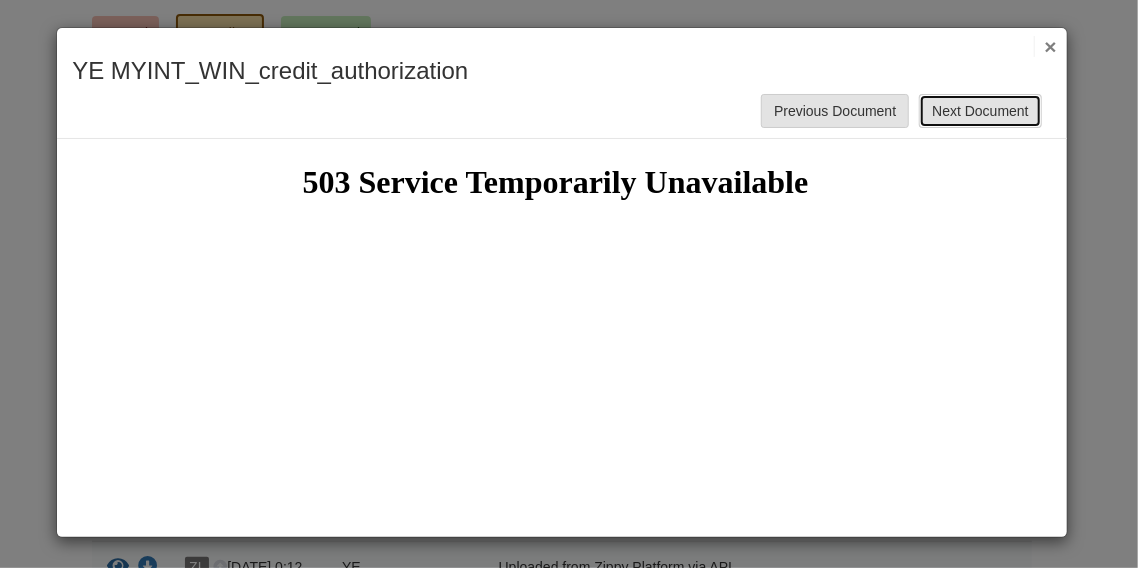 scroll, scrollTop: 0, scrollLeft: 0, axis: both 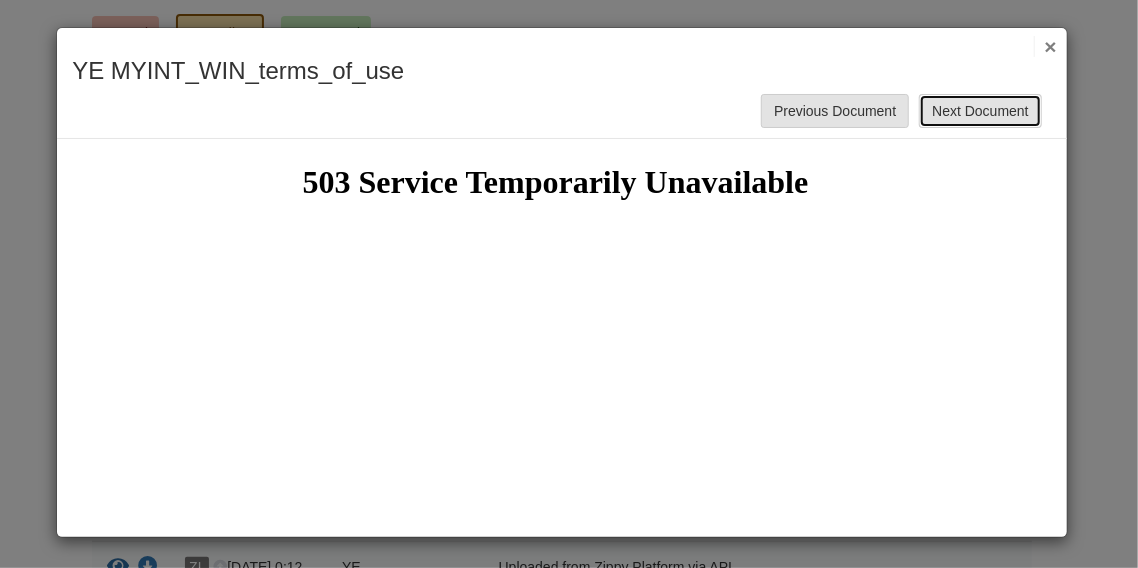 click on "Next Document" at bounding box center (980, 111) 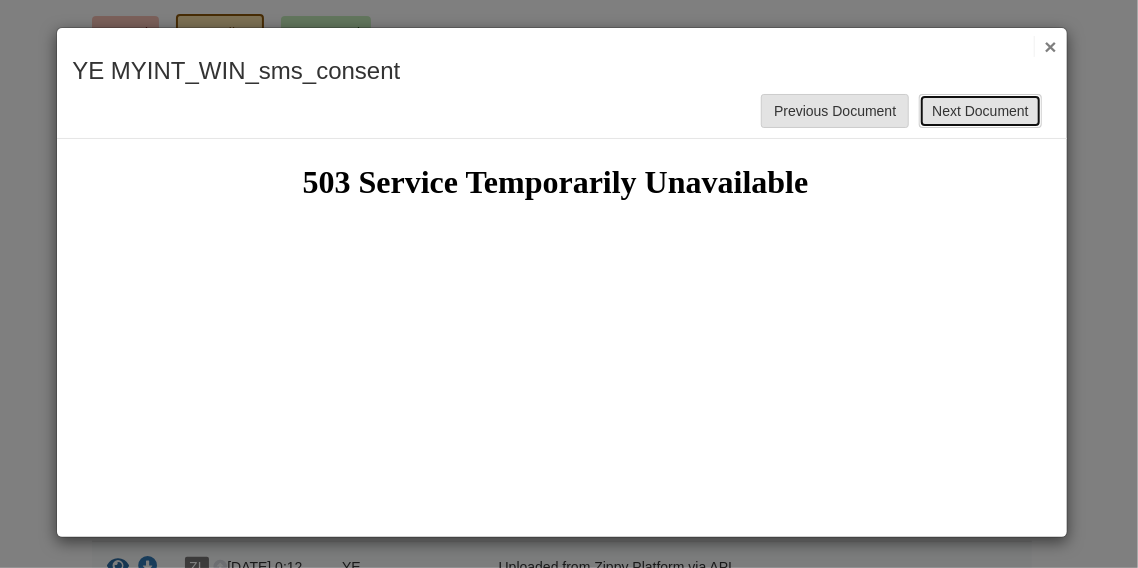 scroll, scrollTop: 0, scrollLeft: 0, axis: both 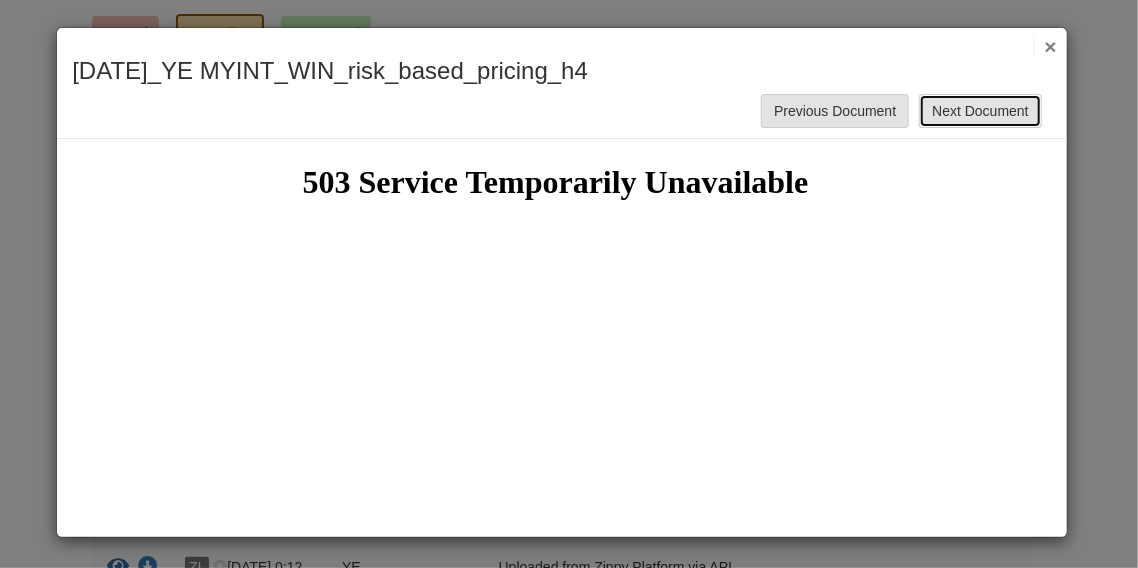 click on "Next Document" at bounding box center [980, 111] 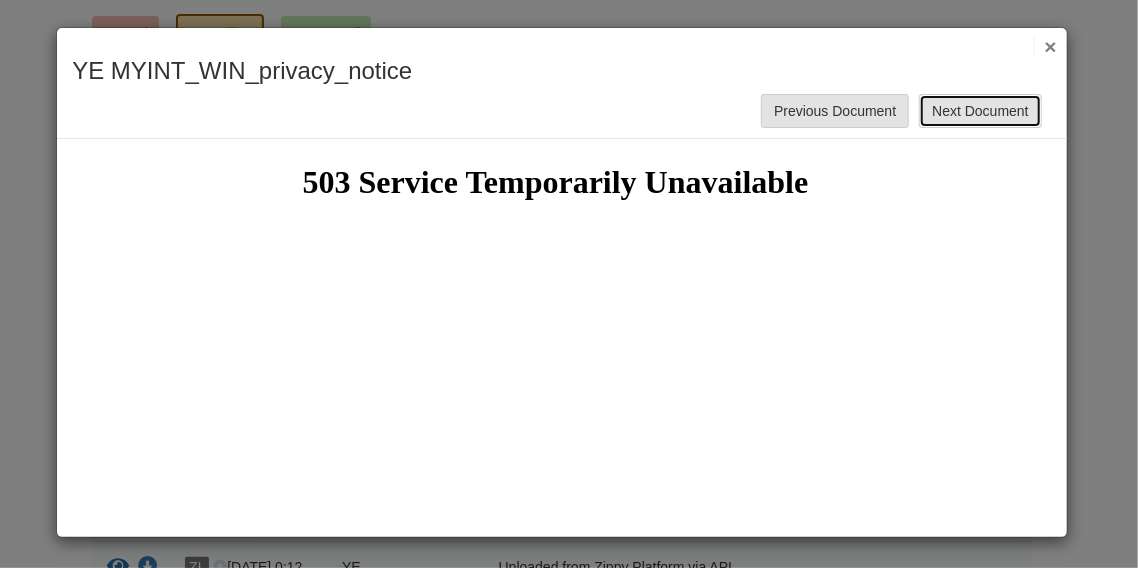scroll, scrollTop: 0, scrollLeft: 0, axis: both 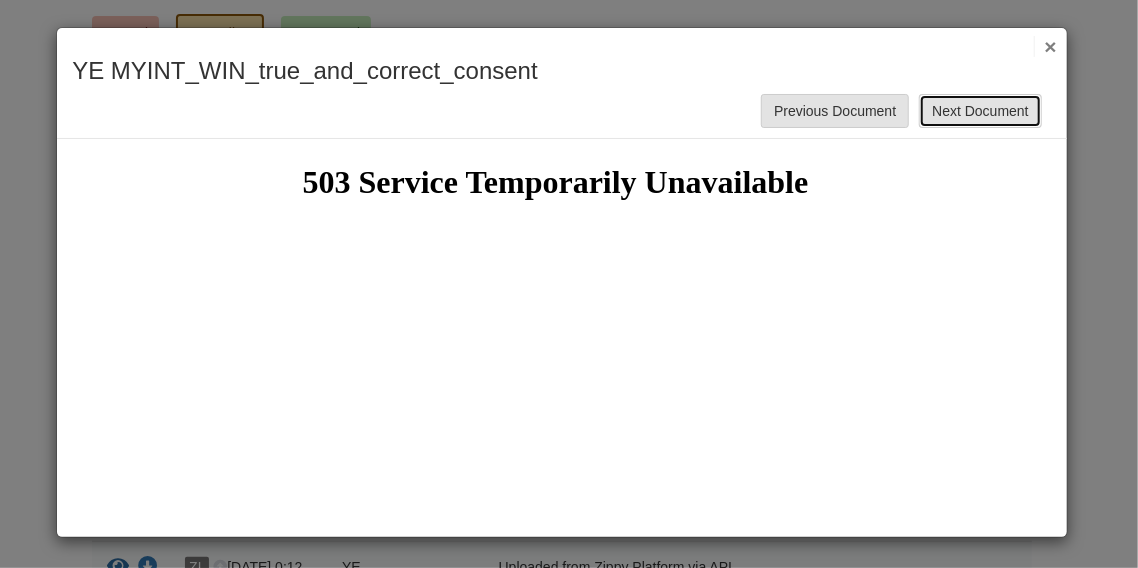 click on "Next Document" at bounding box center [980, 111] 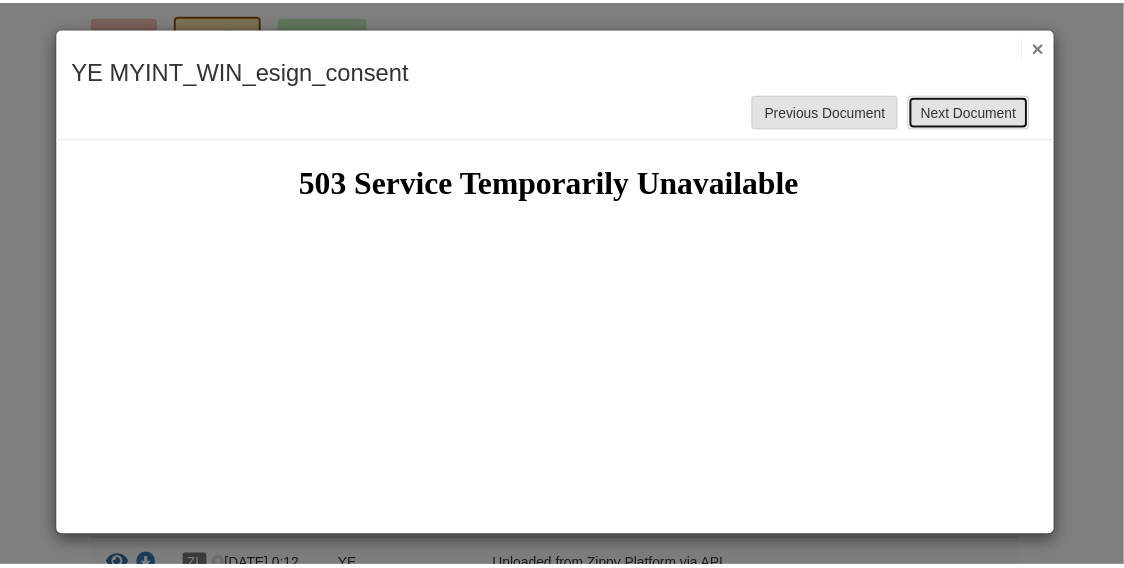 scroll, scrollTop: 0, scrollLeft: 0, axis: both 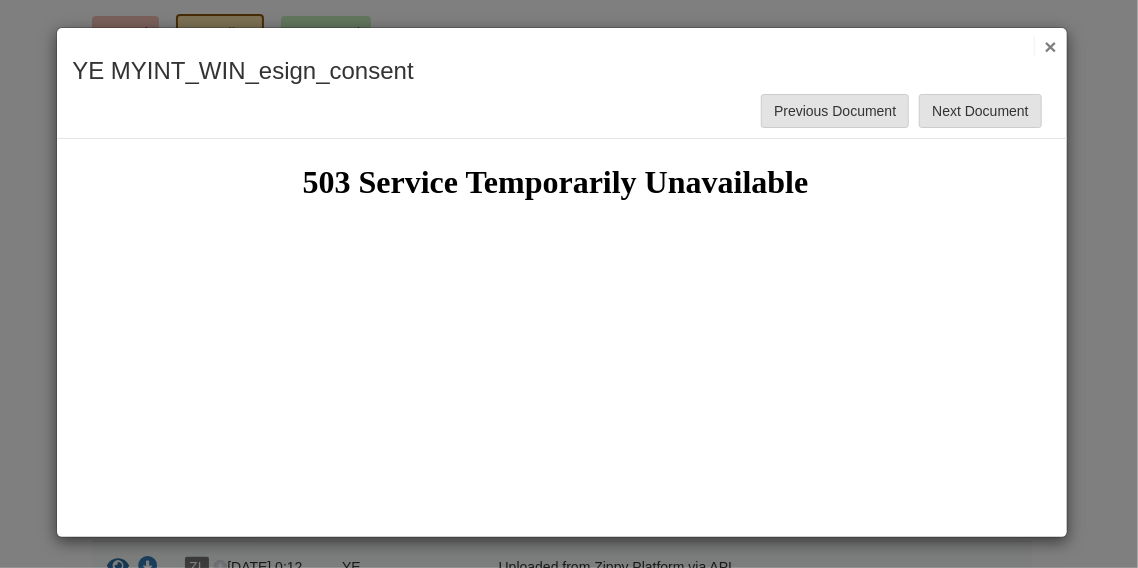 click on "×" at bounding box center (1045, 46) 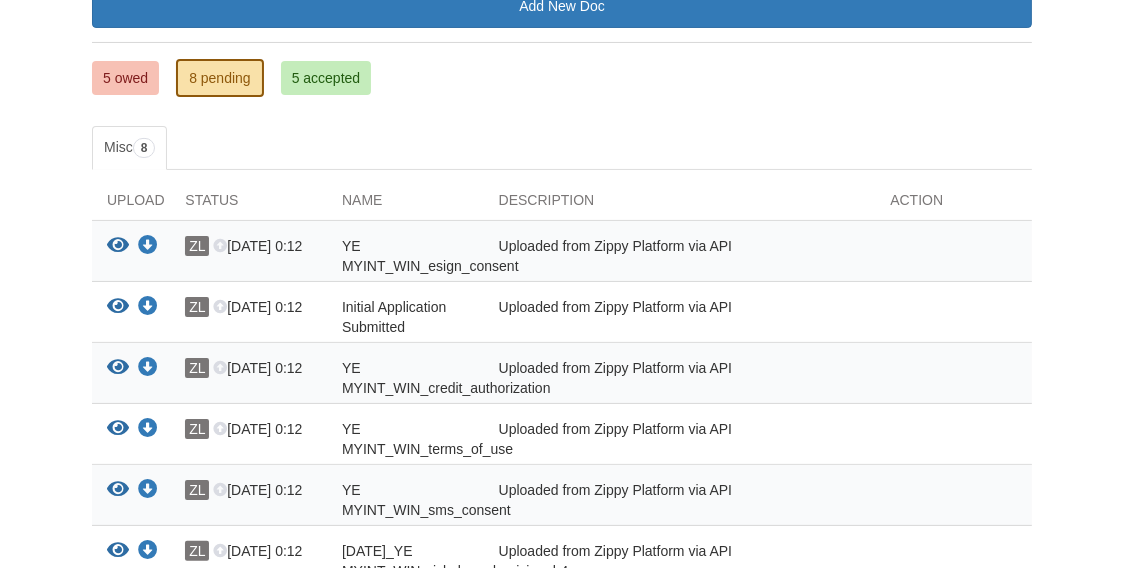 scroll, scrollTop: 315, scrollLeft: 0, axis: vertical 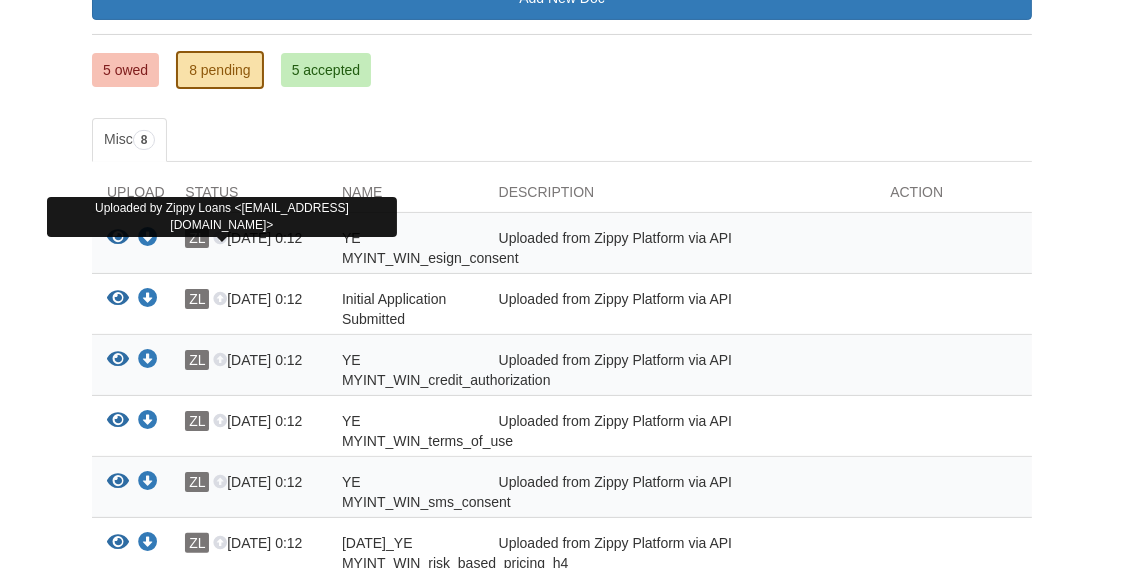 click on "ZL" at bounding box center (197, 238) 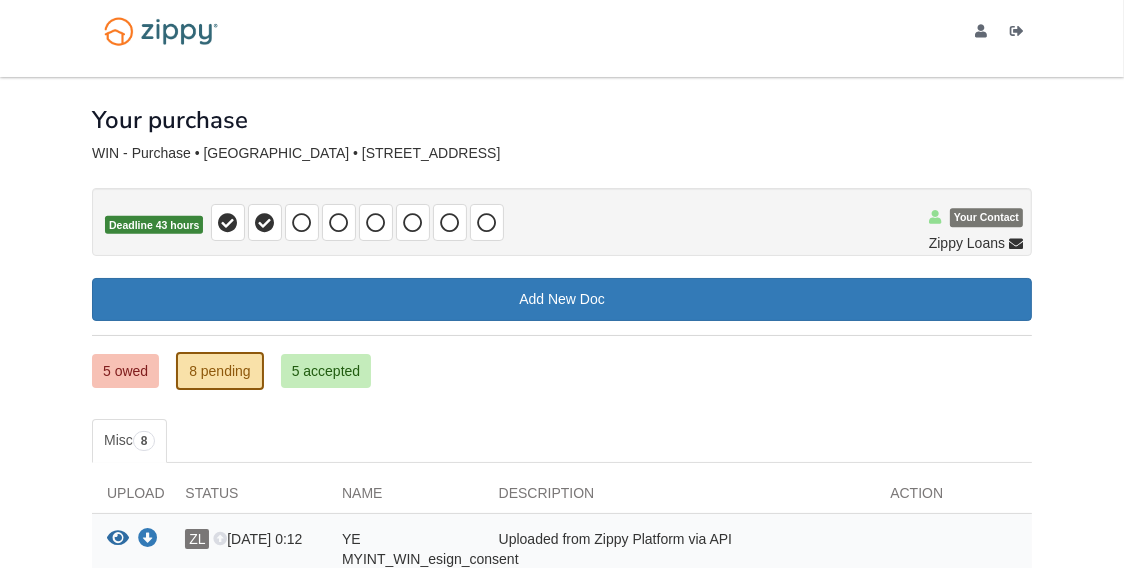 scroll, scrollTop: 0, scrollLeft: 0, axis: both 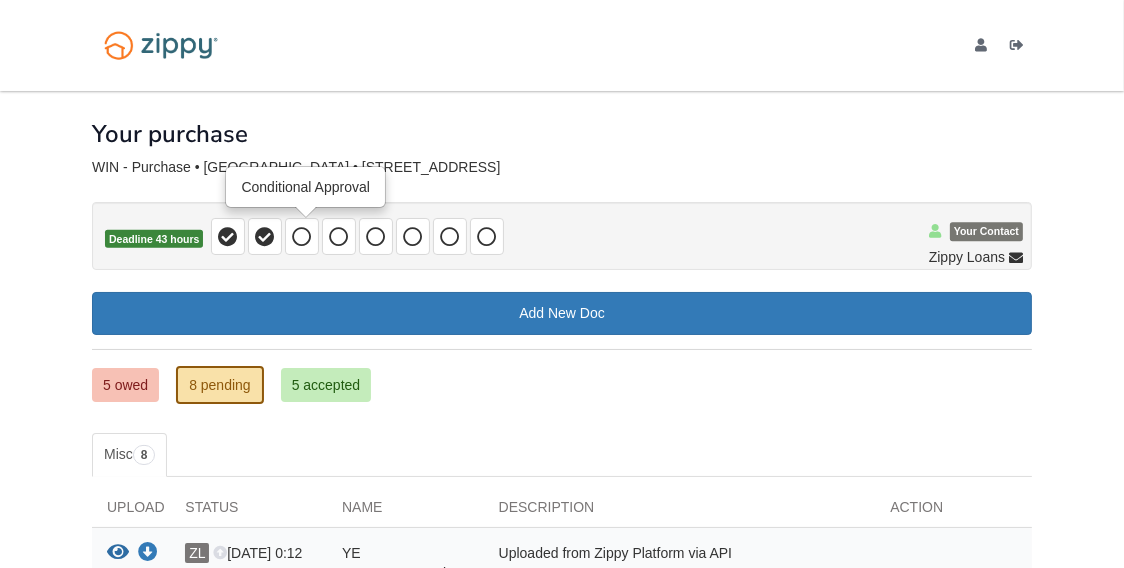 click at bounding box center [302, 237] 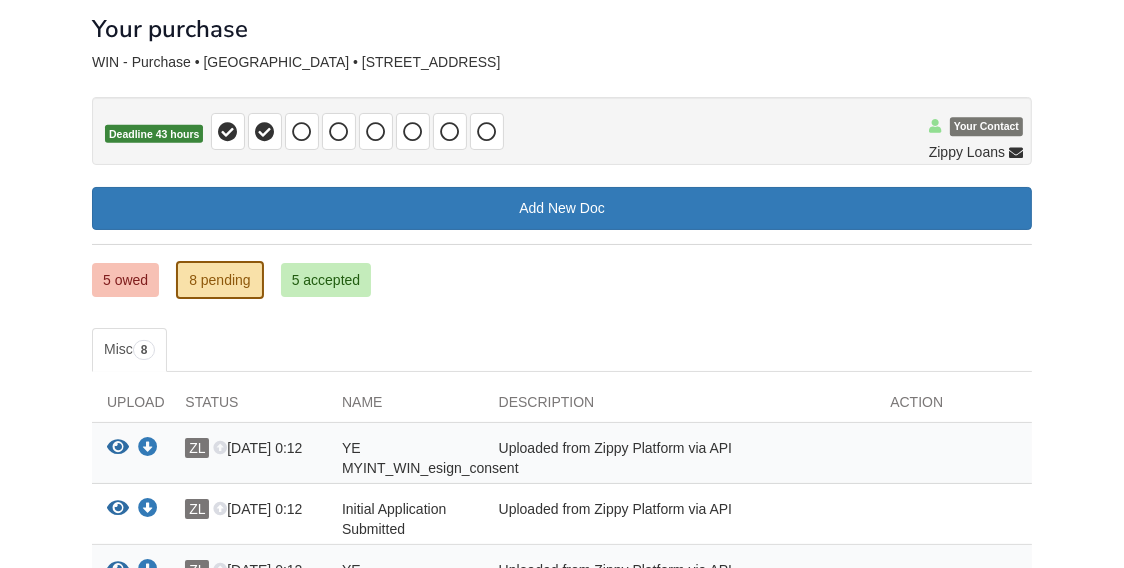 scroll, scrollTop: 0, scrollLeft: 0, axis: both 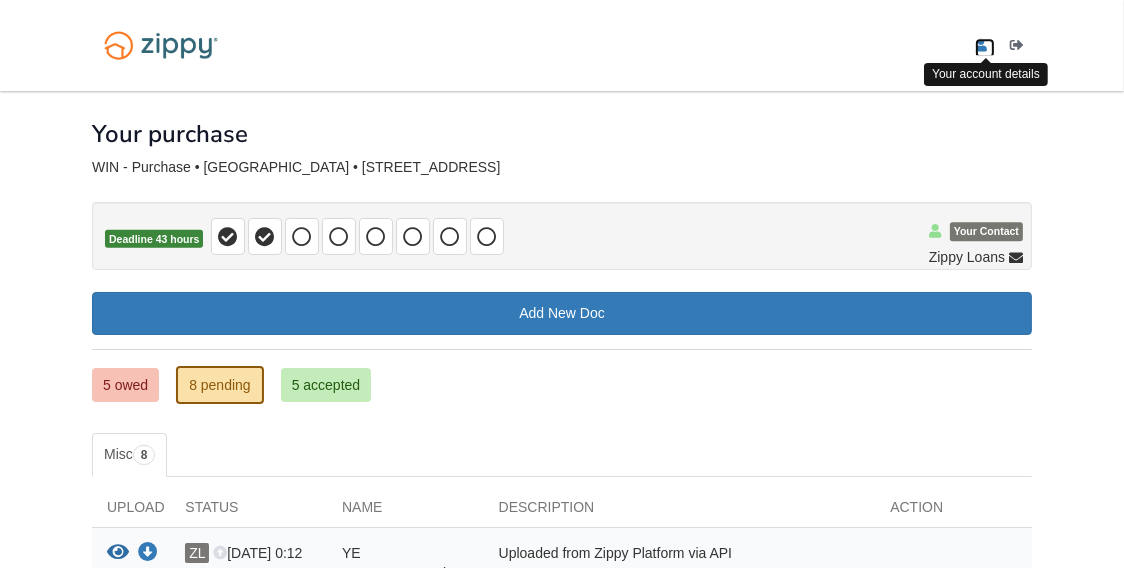 click at bounding box center [981, 46] 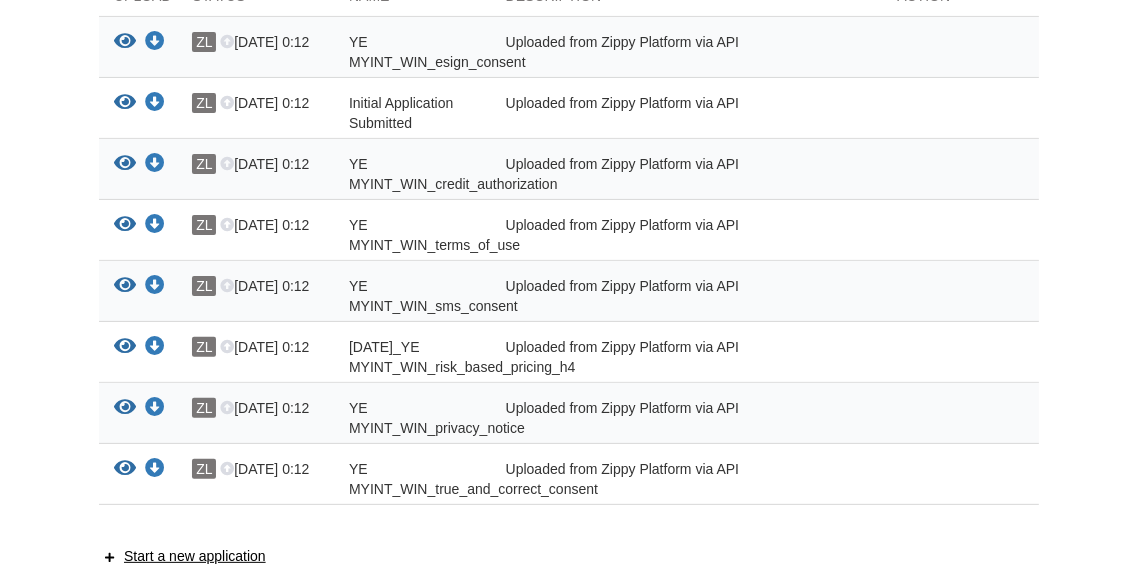 scroll, scrollTop: 457, scrollLeft: 0, axis: vertical 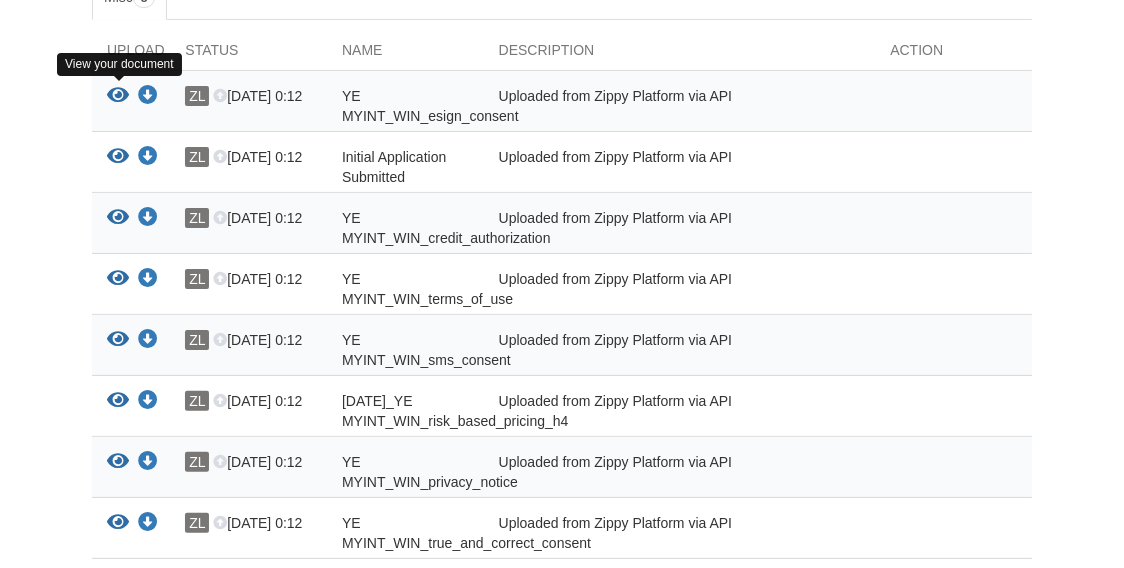 click at bounding box center [118, 96] 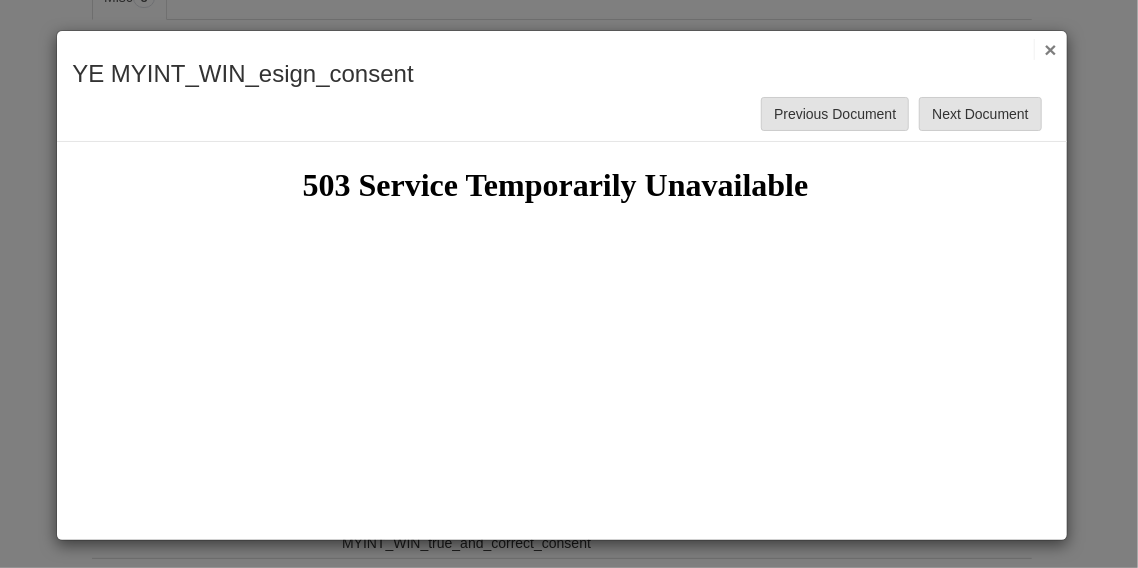 scroll, scrollTop: 0, scrollLeft: 0, axis: both 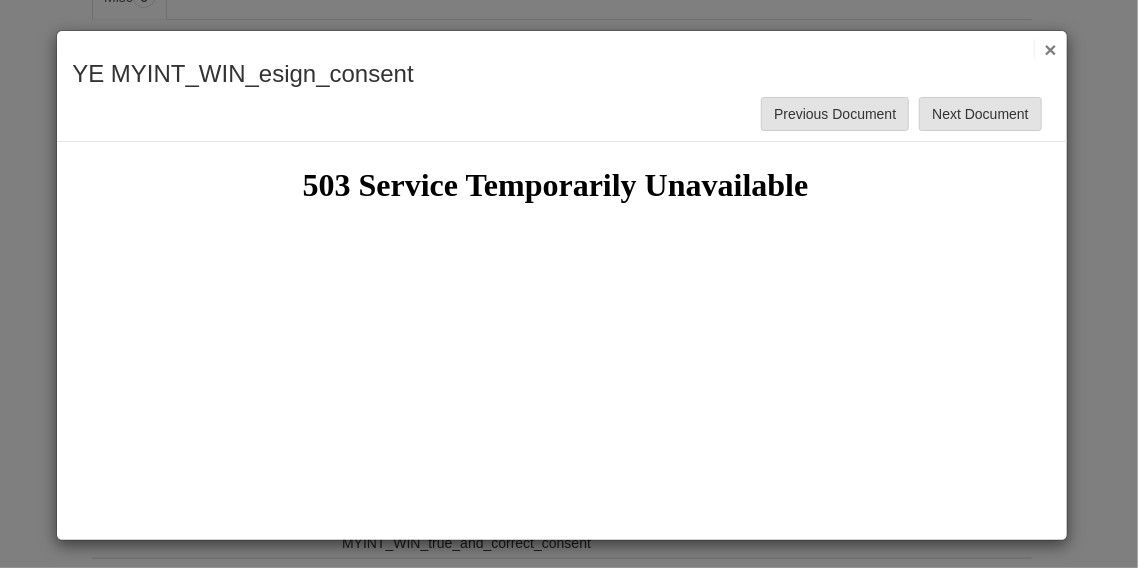 click on "×" at bounding box center (1045, 49) 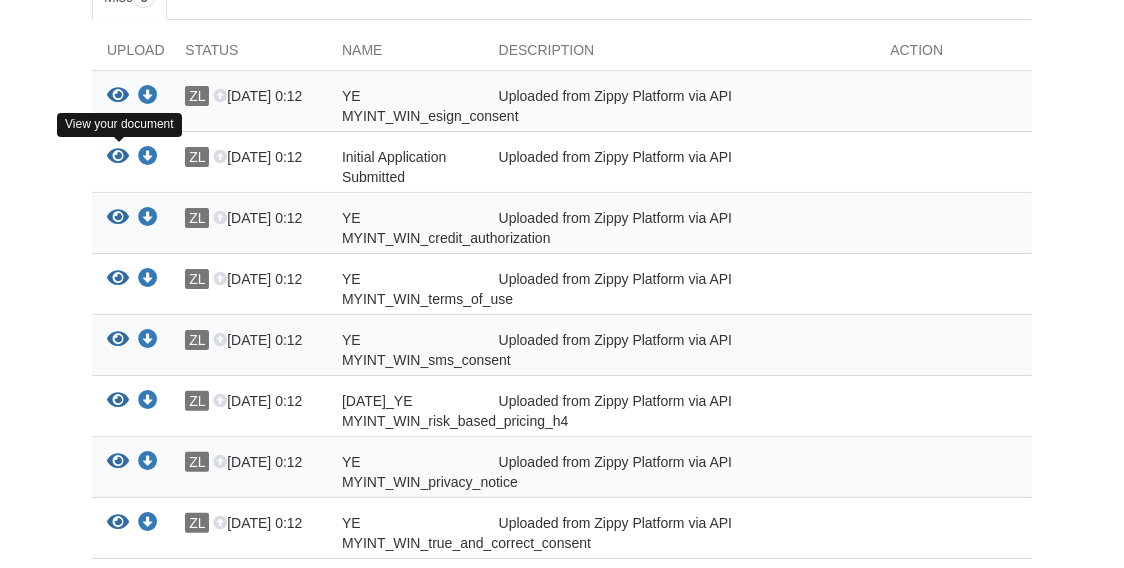 click at bounding box center [118, 157] 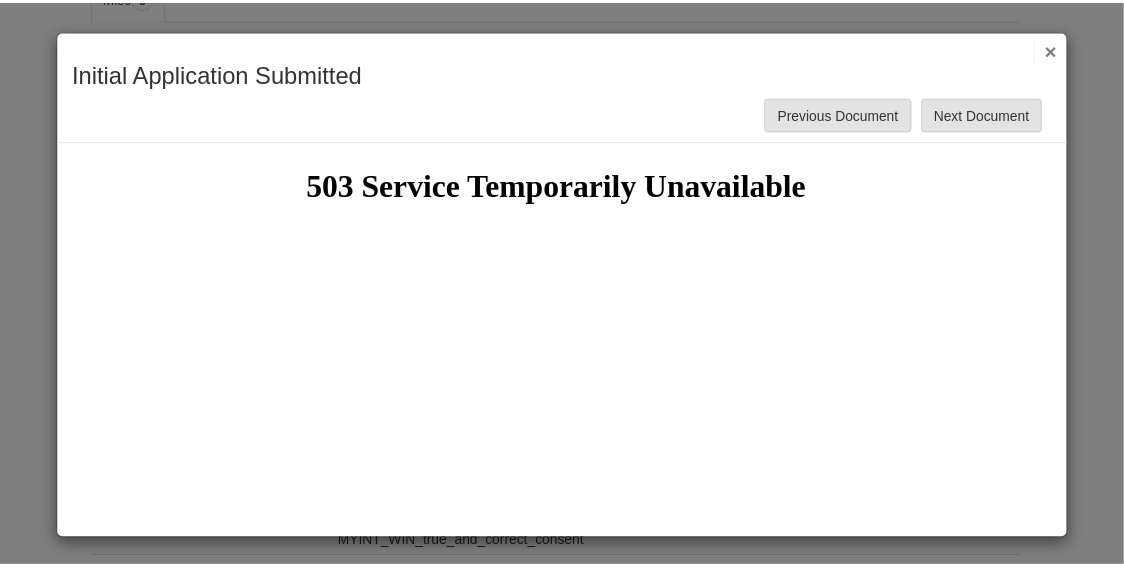 scroll, scrollTop: 0, scrollLeft: 0, axis: both 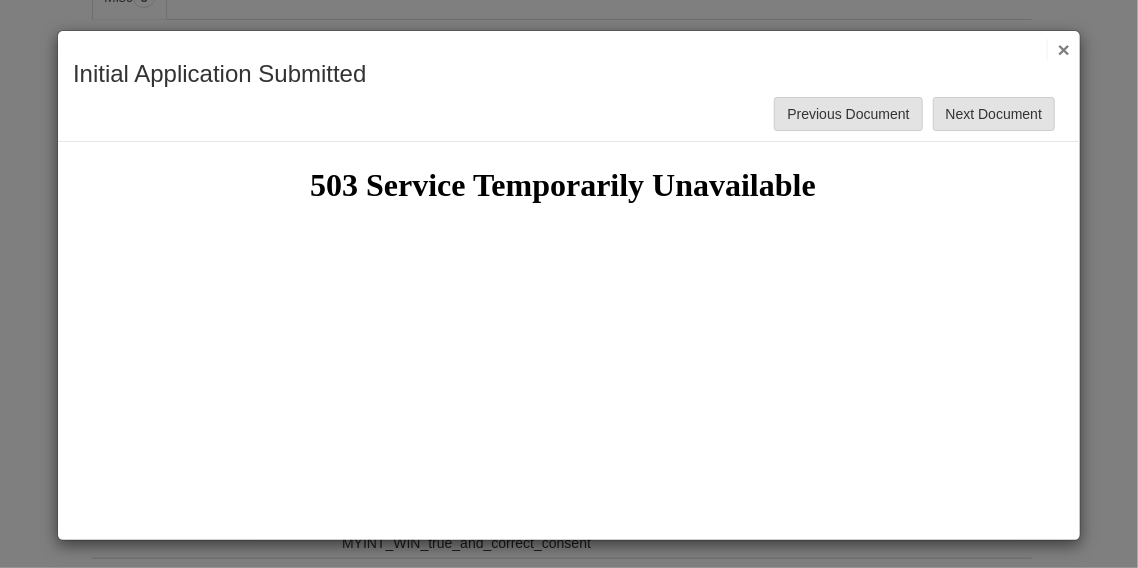 click on "×" at bounding box center (1058, 49) 